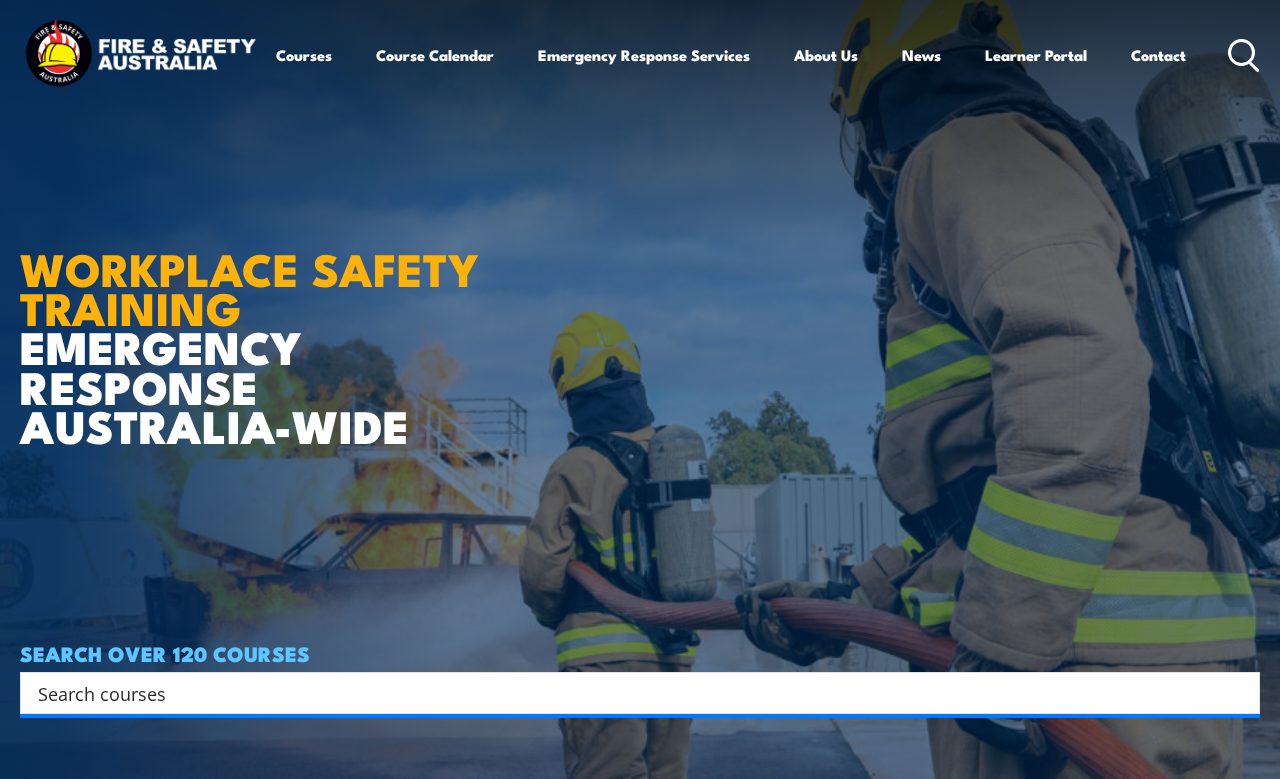 scroll, scrollTop: 8, scrollLeft: 0, axis: vertical 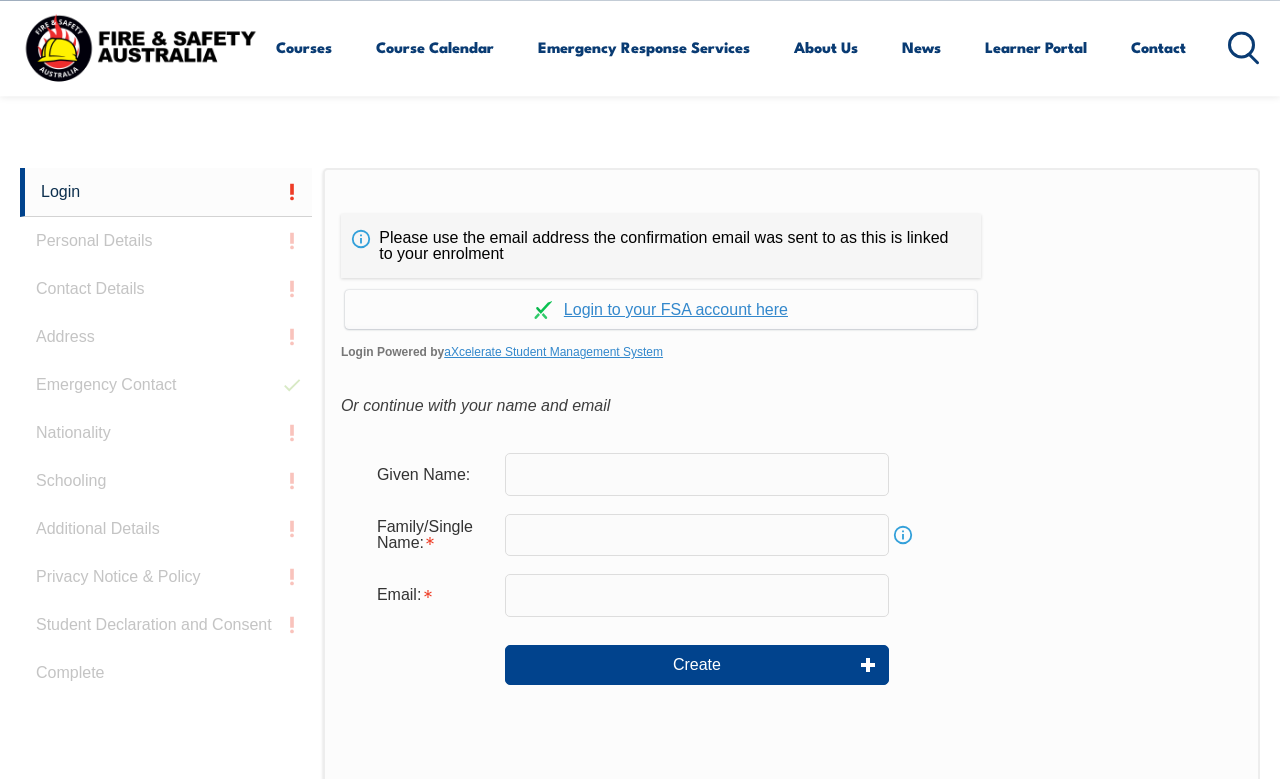 click at bounding box center (697, 474) 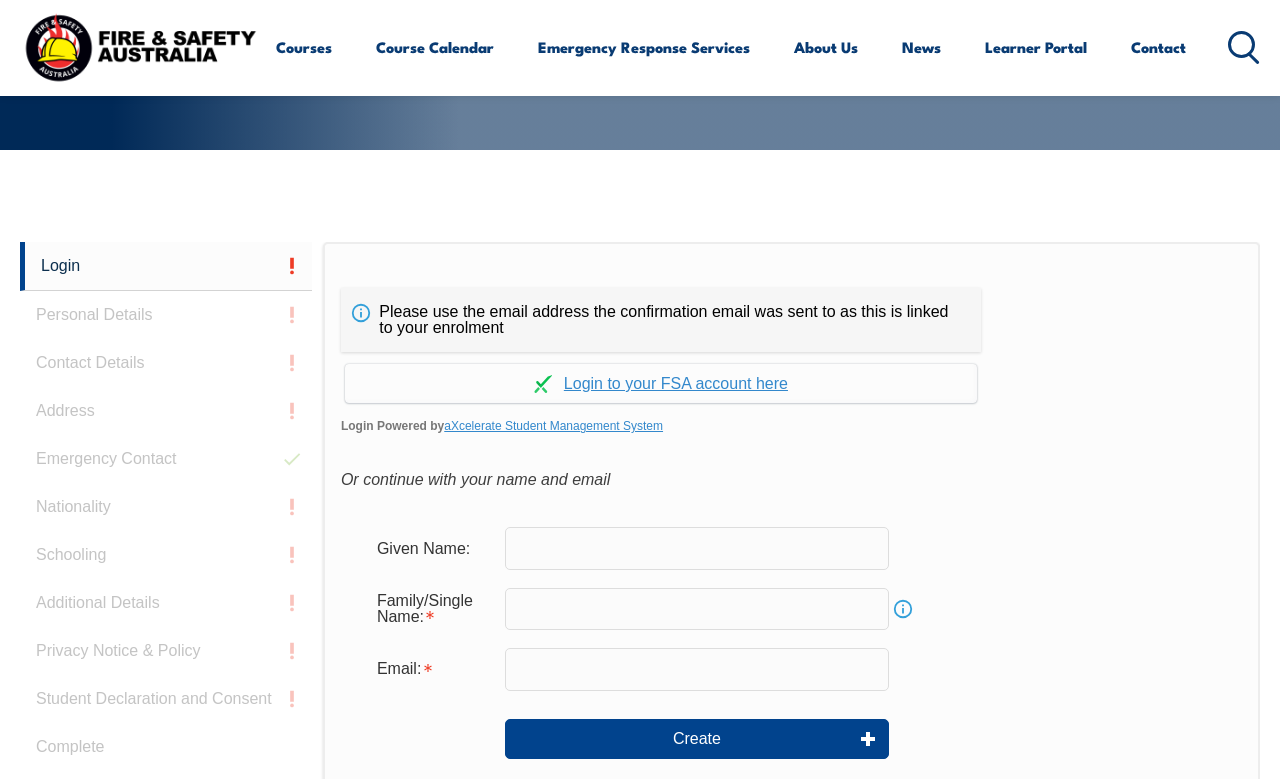 scroll, scrollTop: 363, scrollLeft: 0, axis: vertical 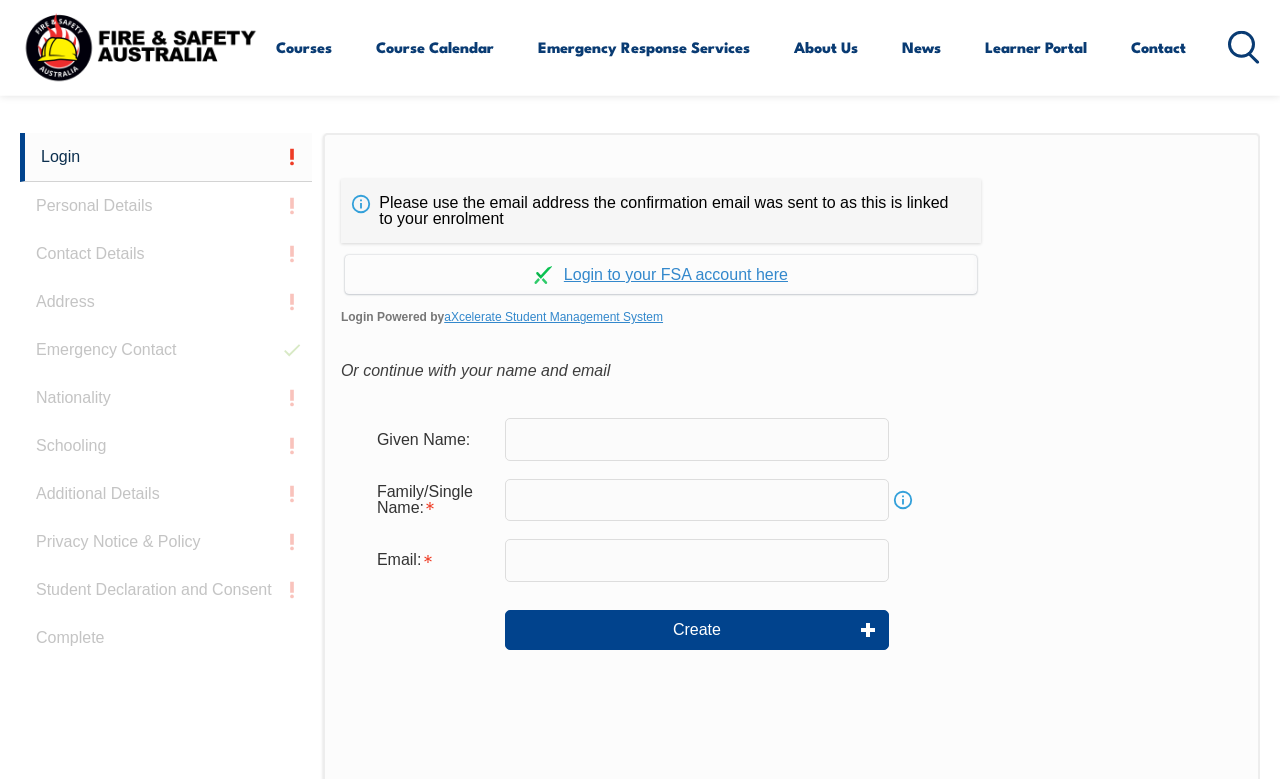click on "Family/Single Name: Info" at bounding box center [791, 500] 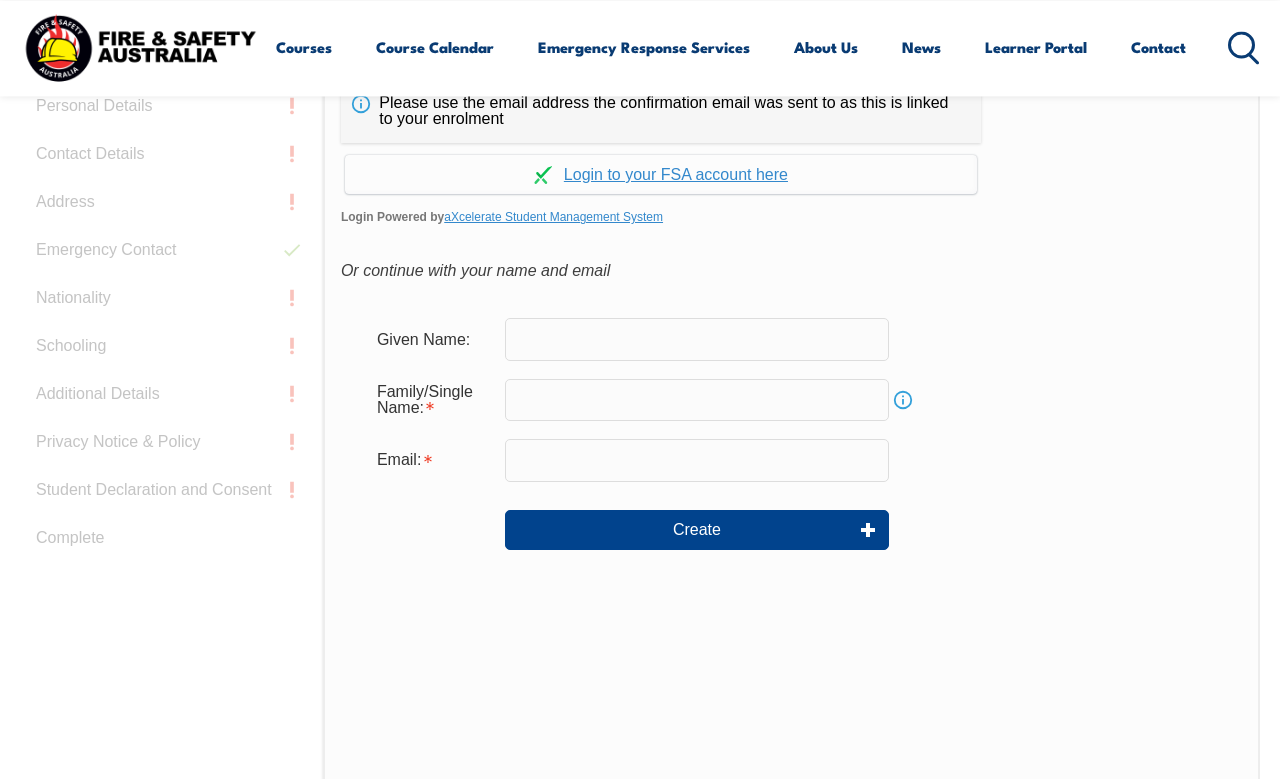 scroll, scrollTop: 568, scrollLeft: 0, axis: vertical 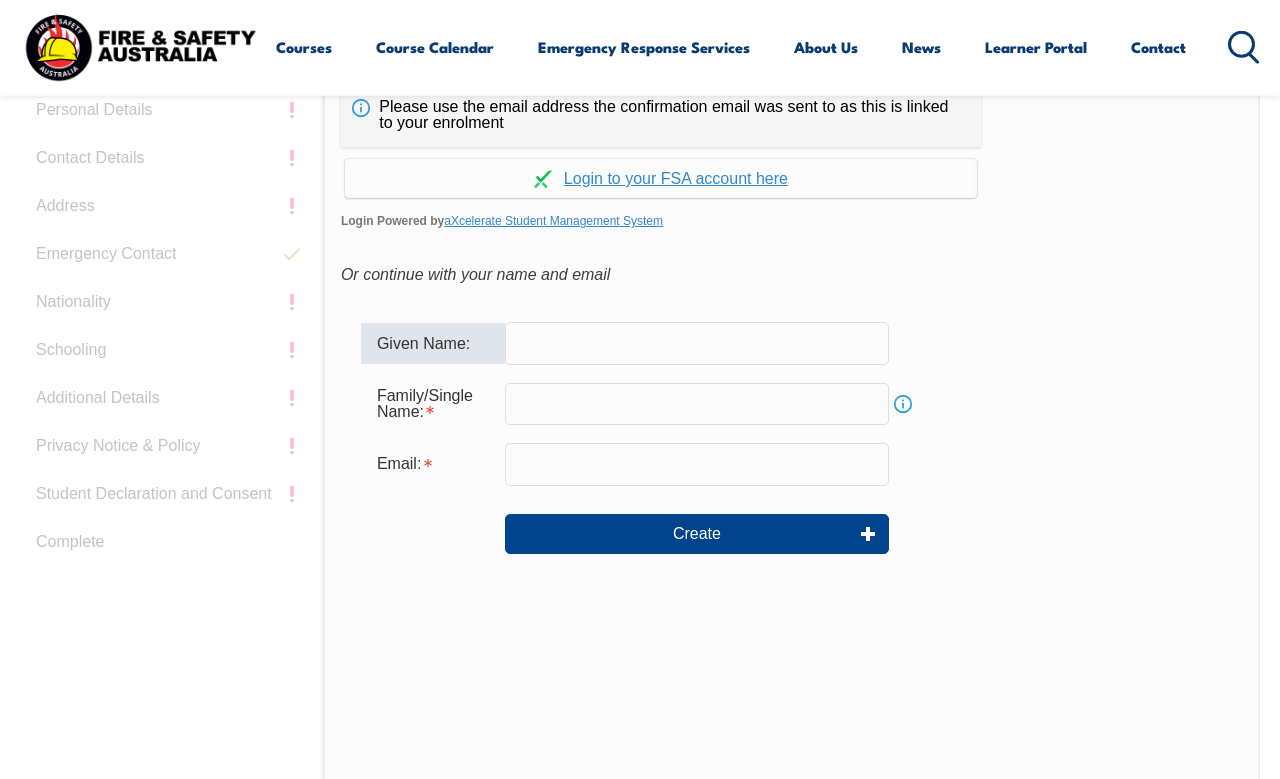 click on "Continue with aXcelerate" at bounding box center (661, 178) 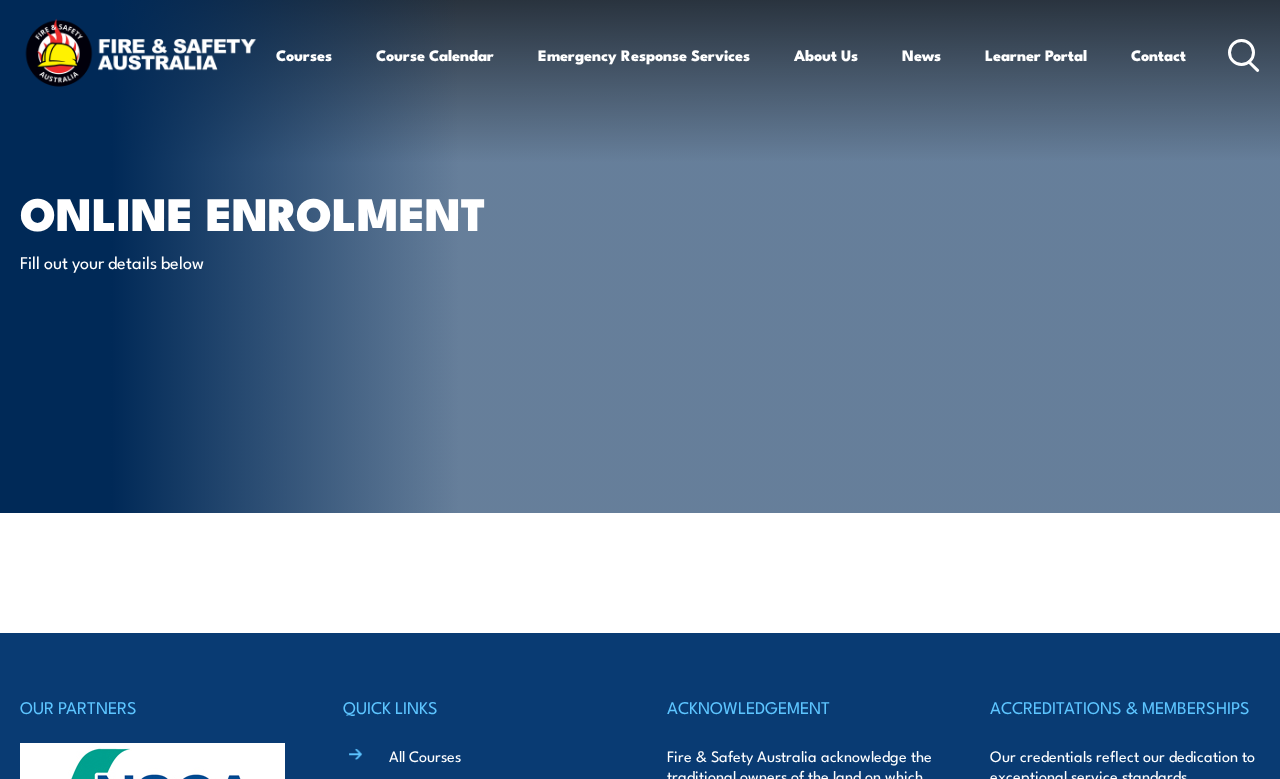 scroll, scrollTop: 8, scrollLeft: 0, axis: vertical 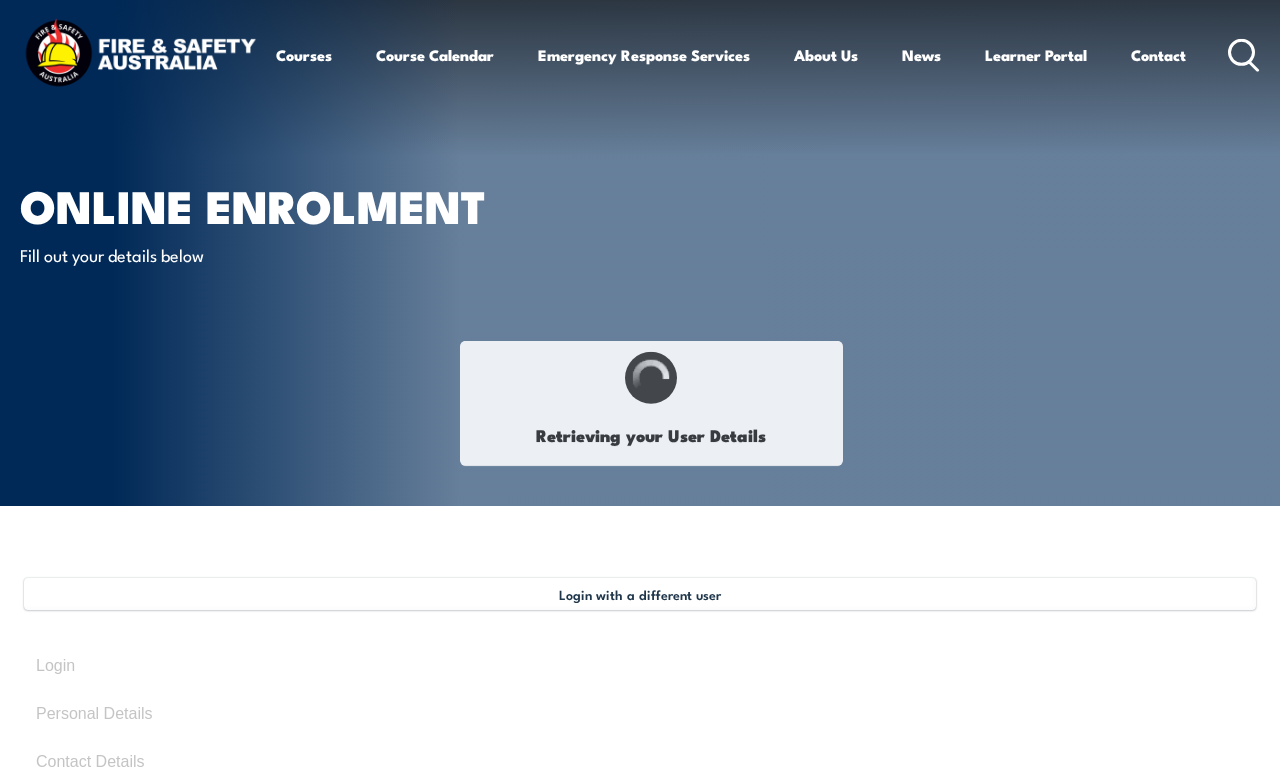 select on "Miss" 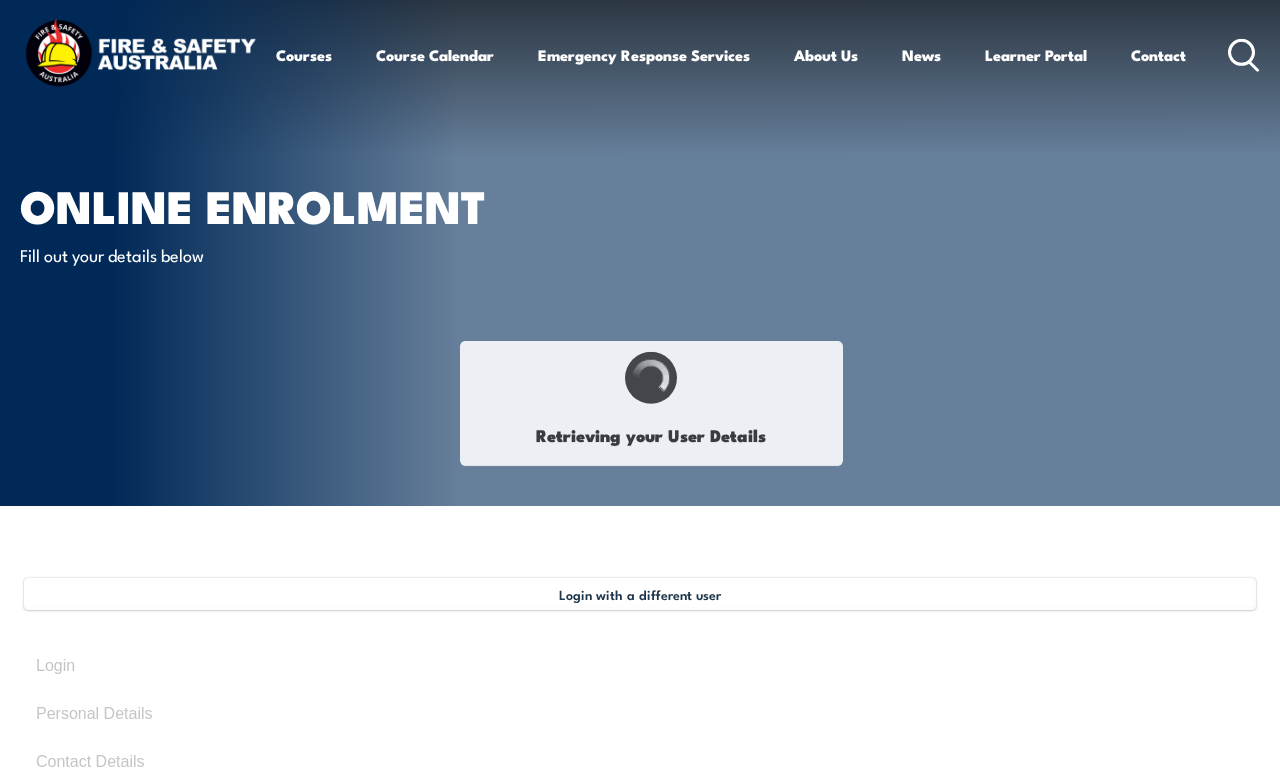 type on "Bona" 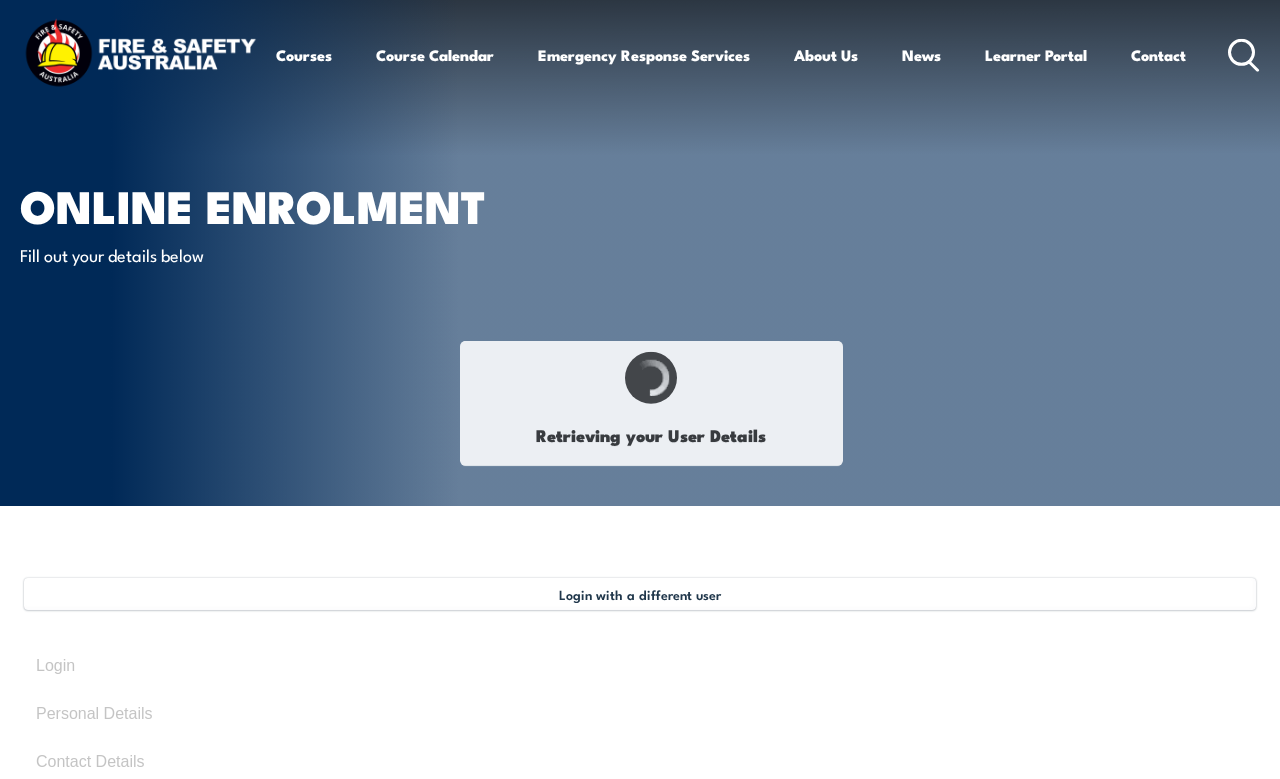 type on "Bona" 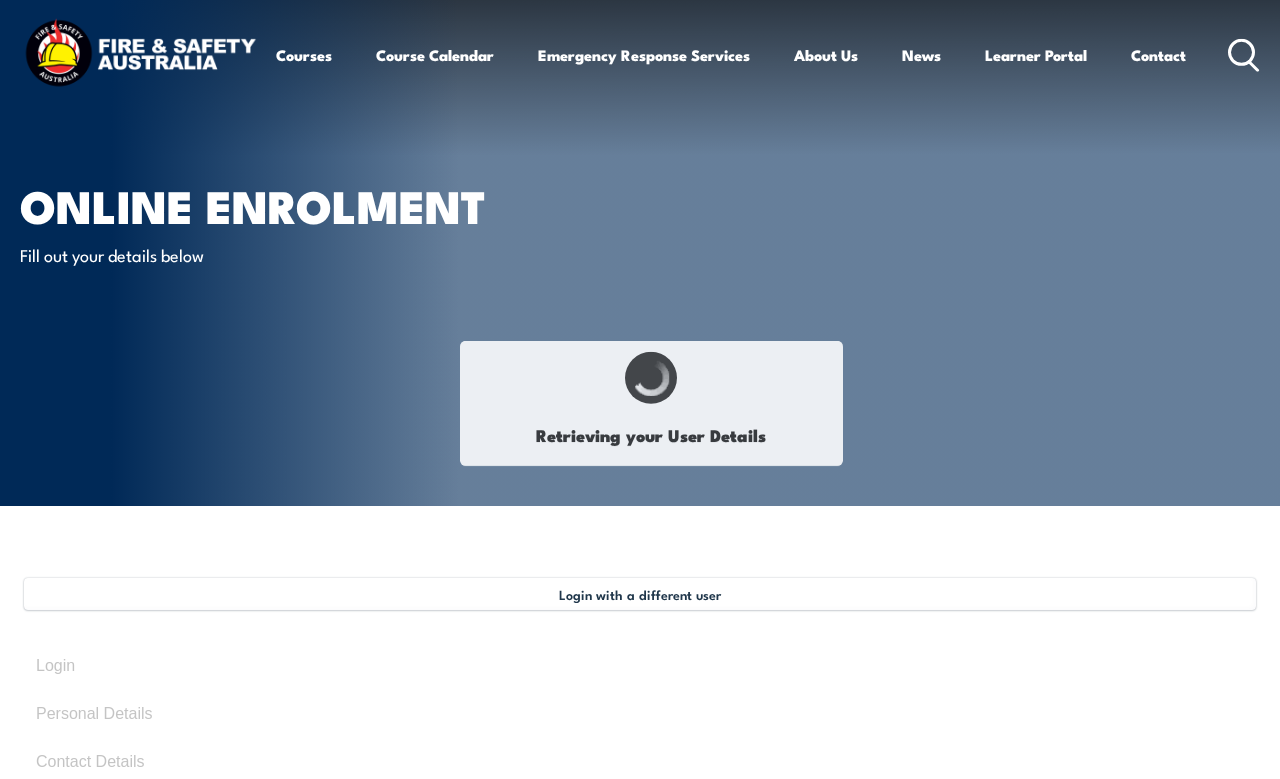 type on "Kim" 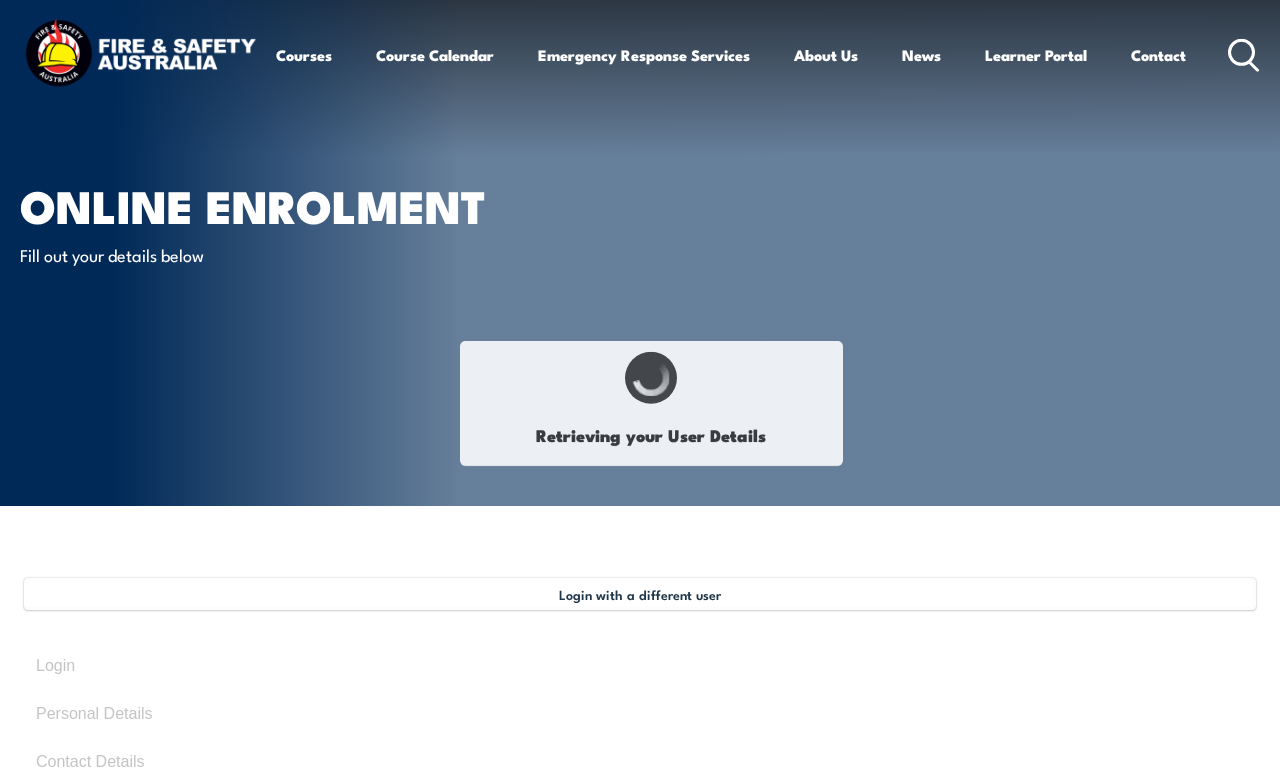 type on "March 26, 1998" 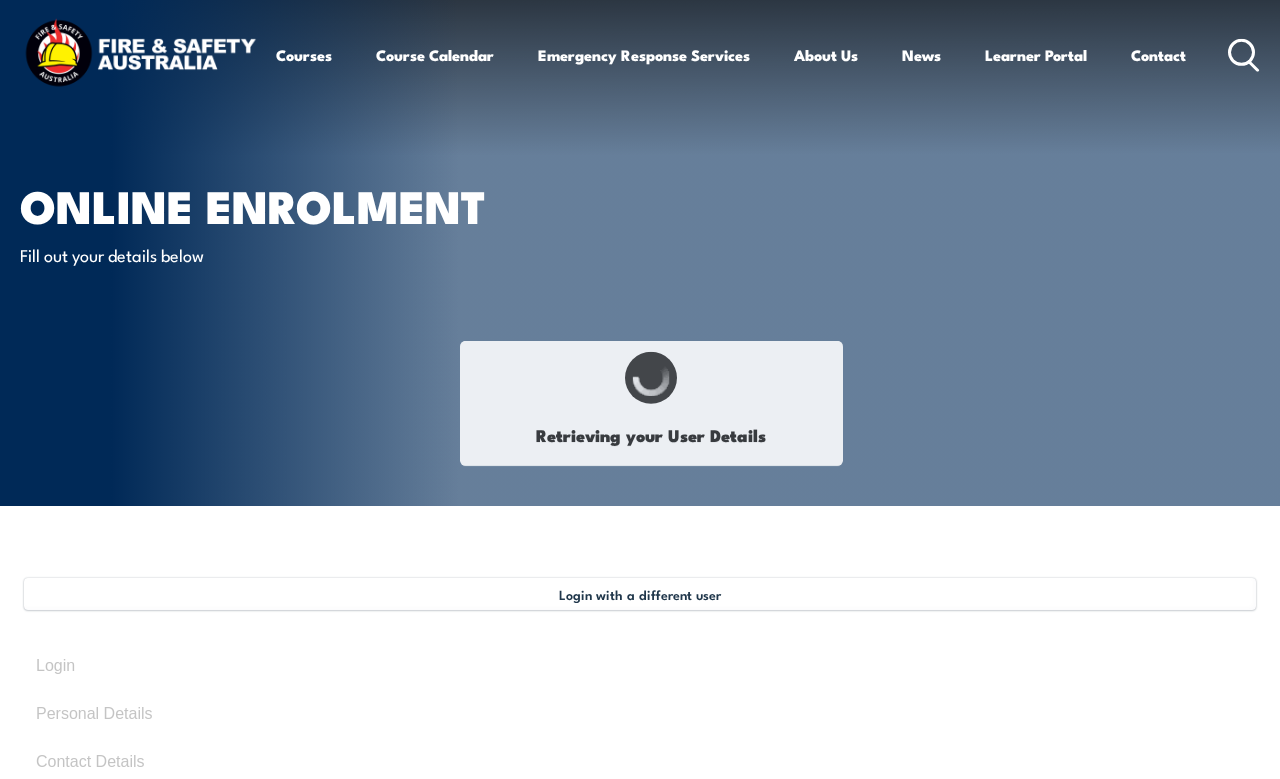 type on "HW8A38FAFG" 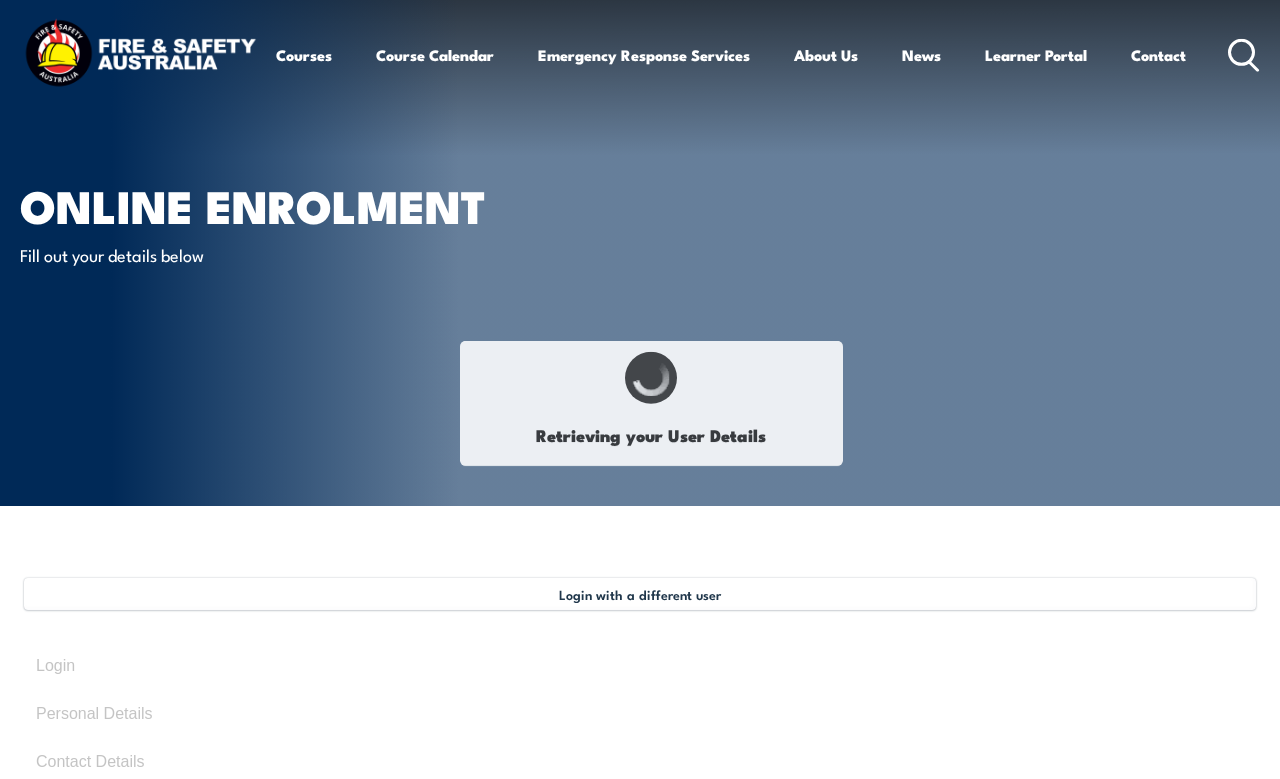 select on "F" 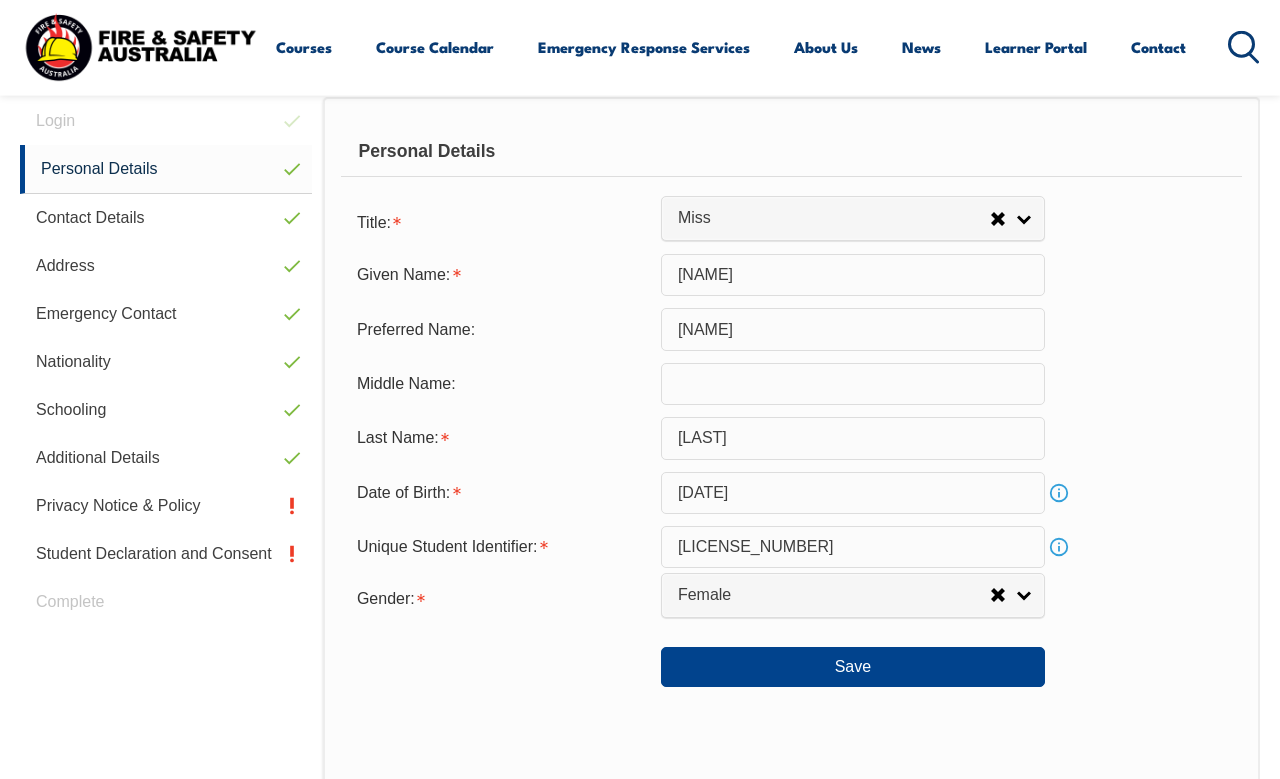 scroll, scrollTop: 553, scrollLeft: 0, axis: vertical 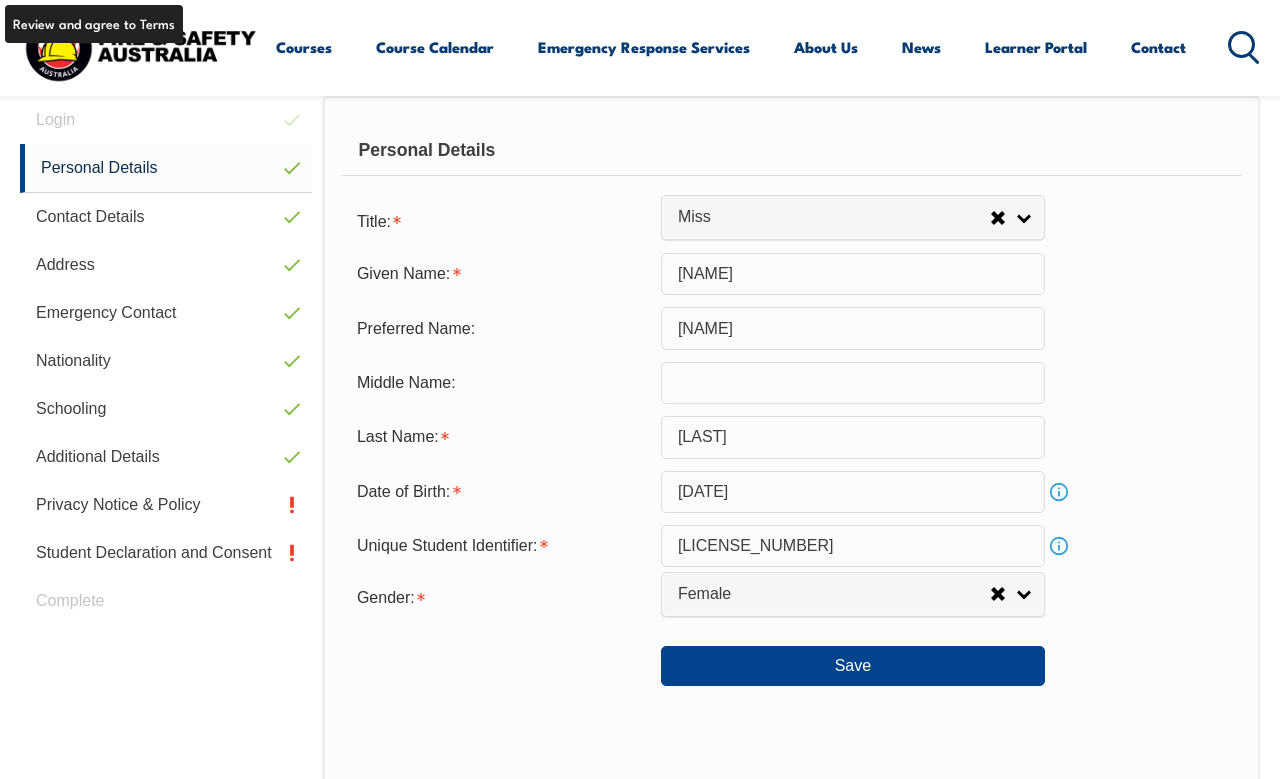 click on "Privacy Notice & Policy" at bounding box center [166, 505] 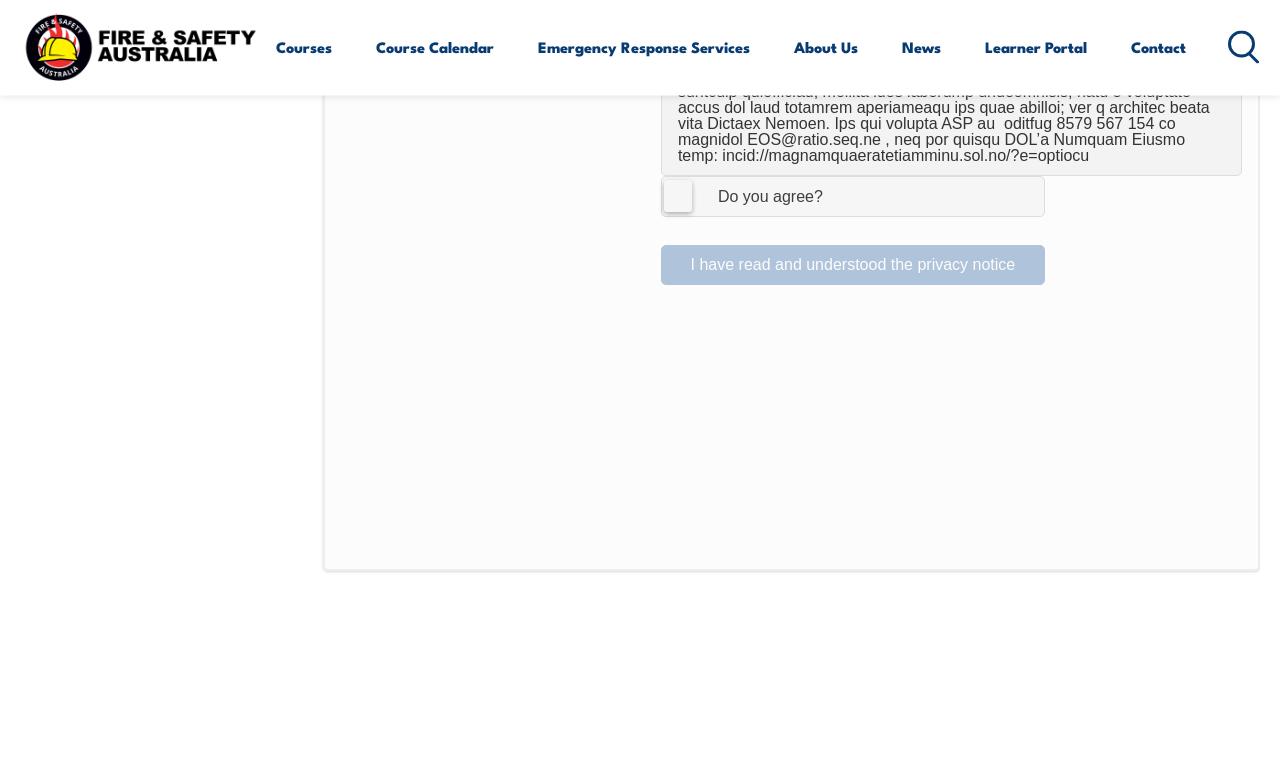 scroll, scrollTop: 1519, scrollLeft: 0, axis: vertical 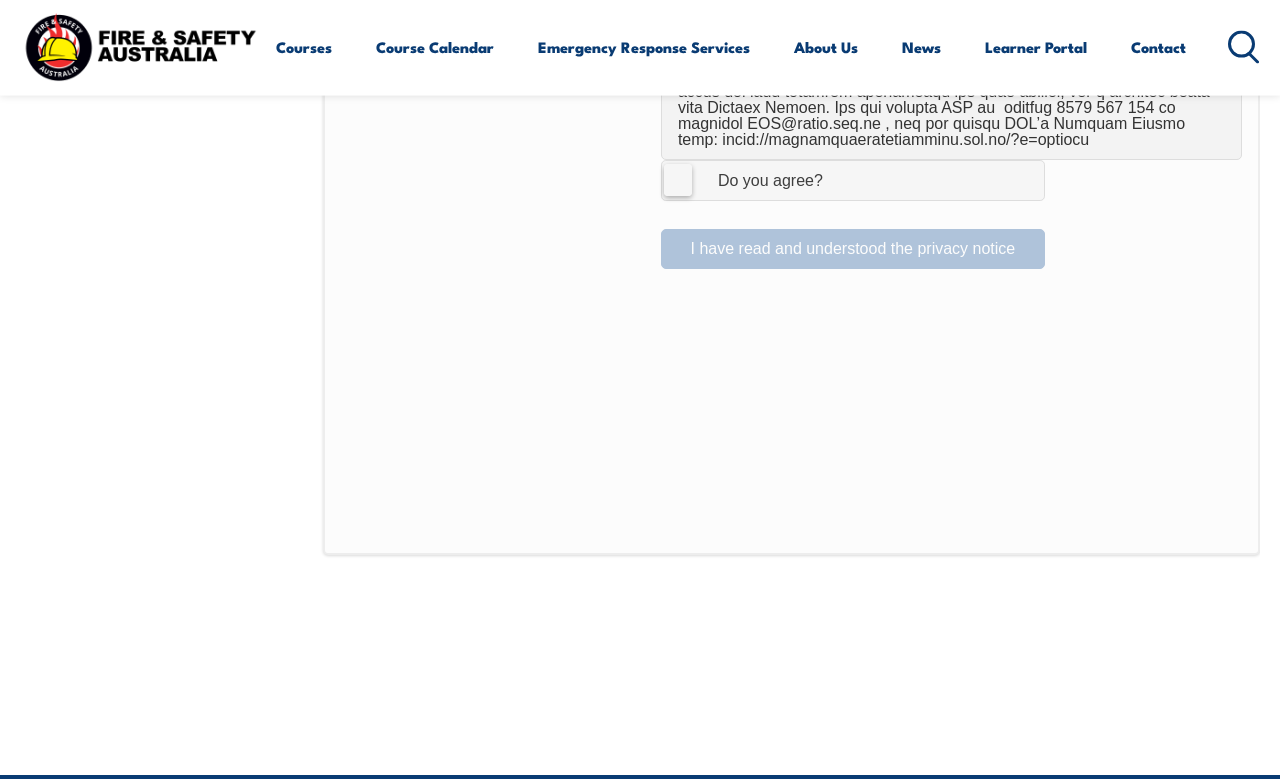 click on "Do you agree?" at bounding box center [750, 181] 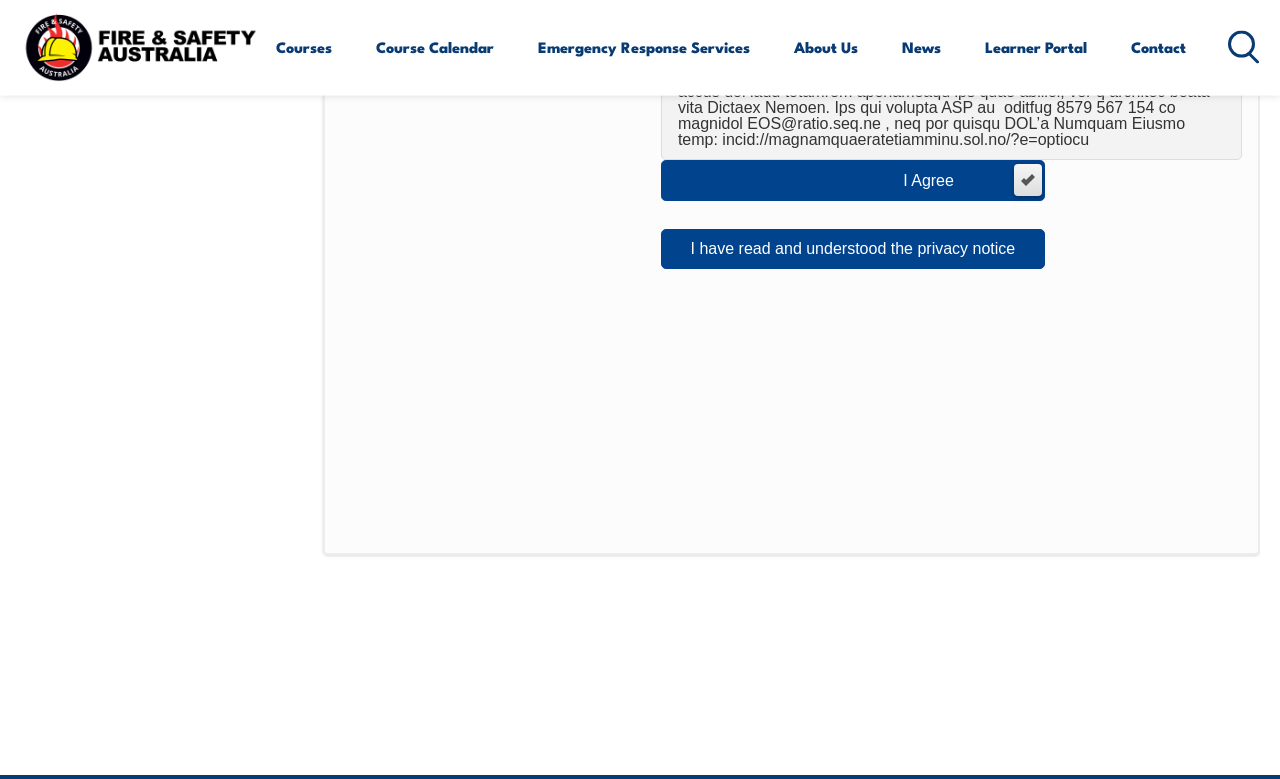 scroll, scrollTop: 1520, scrollLeft: 0, axis: vertical 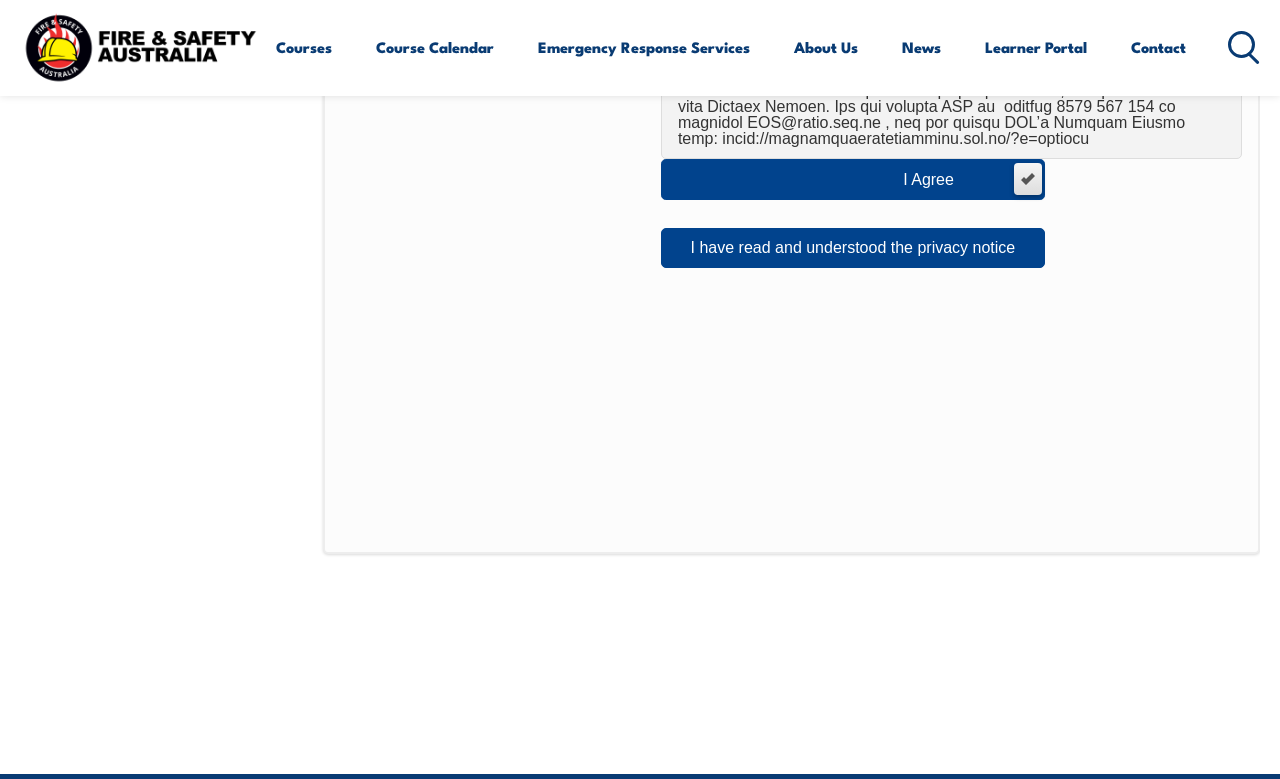 click on "I have read and understood the privacy notice" at bounding box center [853, 248] 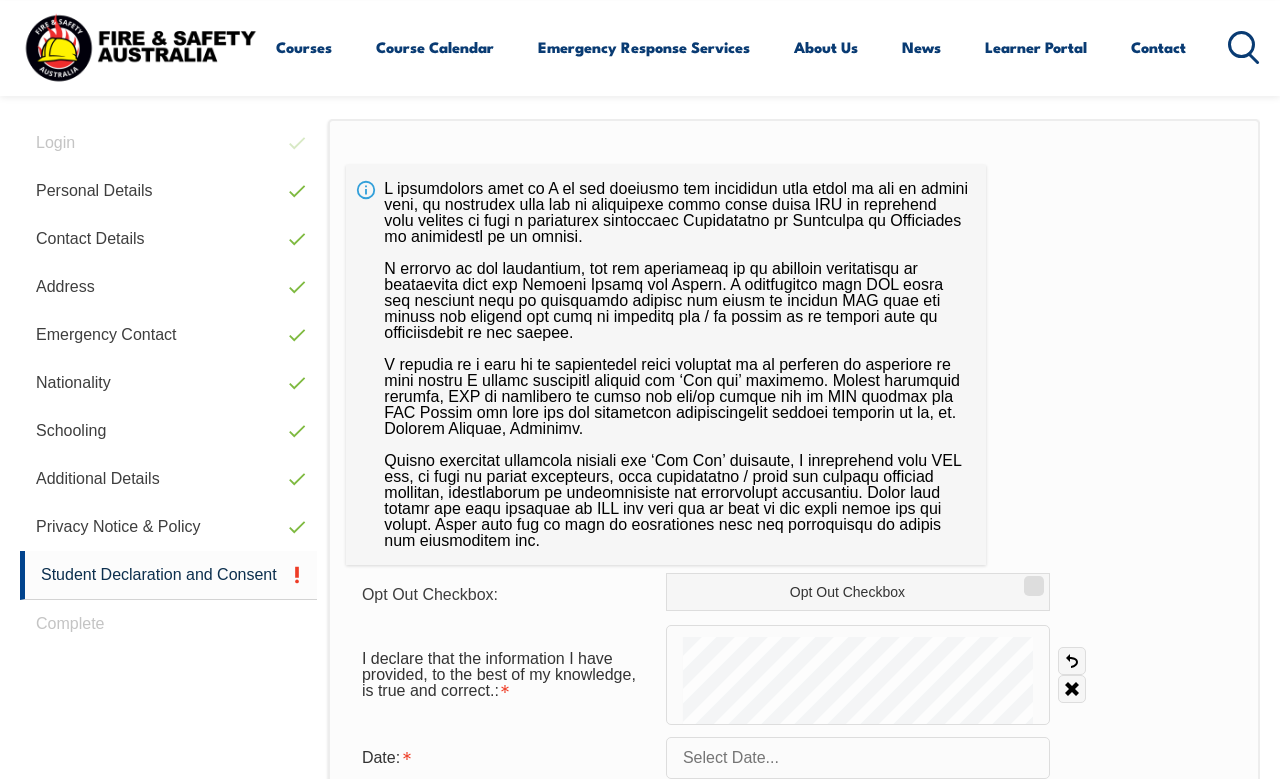 scroll, scrollTop: 529, scrollLeft: 0, axis: vertical 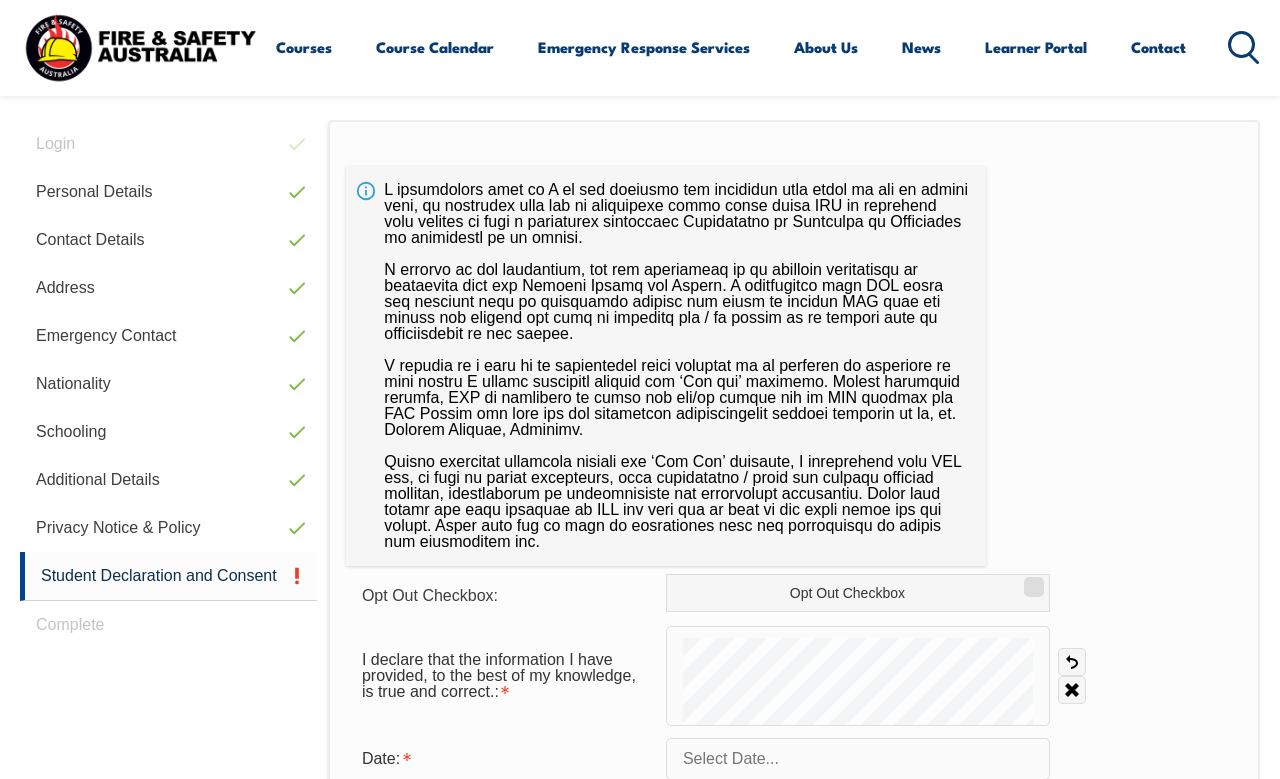 click at bounding box center (858, 759) 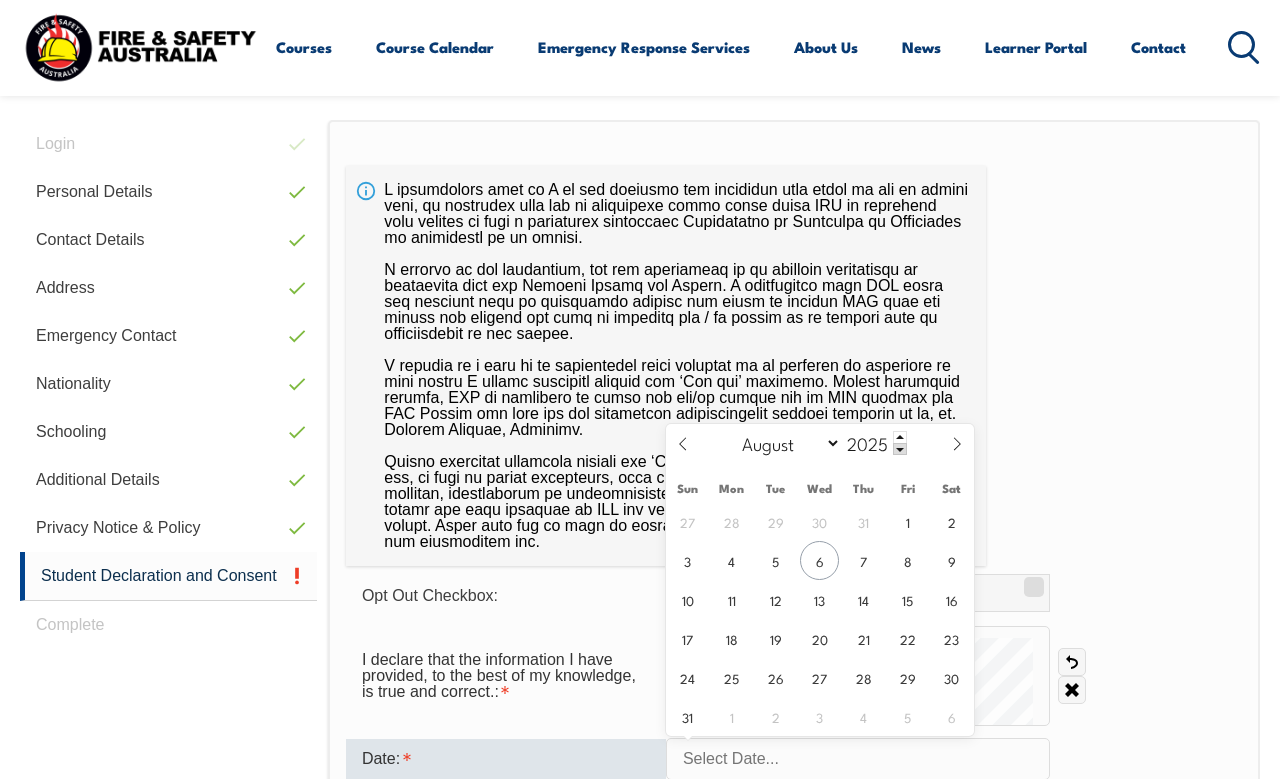click on "Opt Out Checkbox: Opt Out Checkbox I declare that the information I have provided, to the best of my knowledge, is true and correct.: Undo Clear Date: Save" at bounding box center [794, 627] 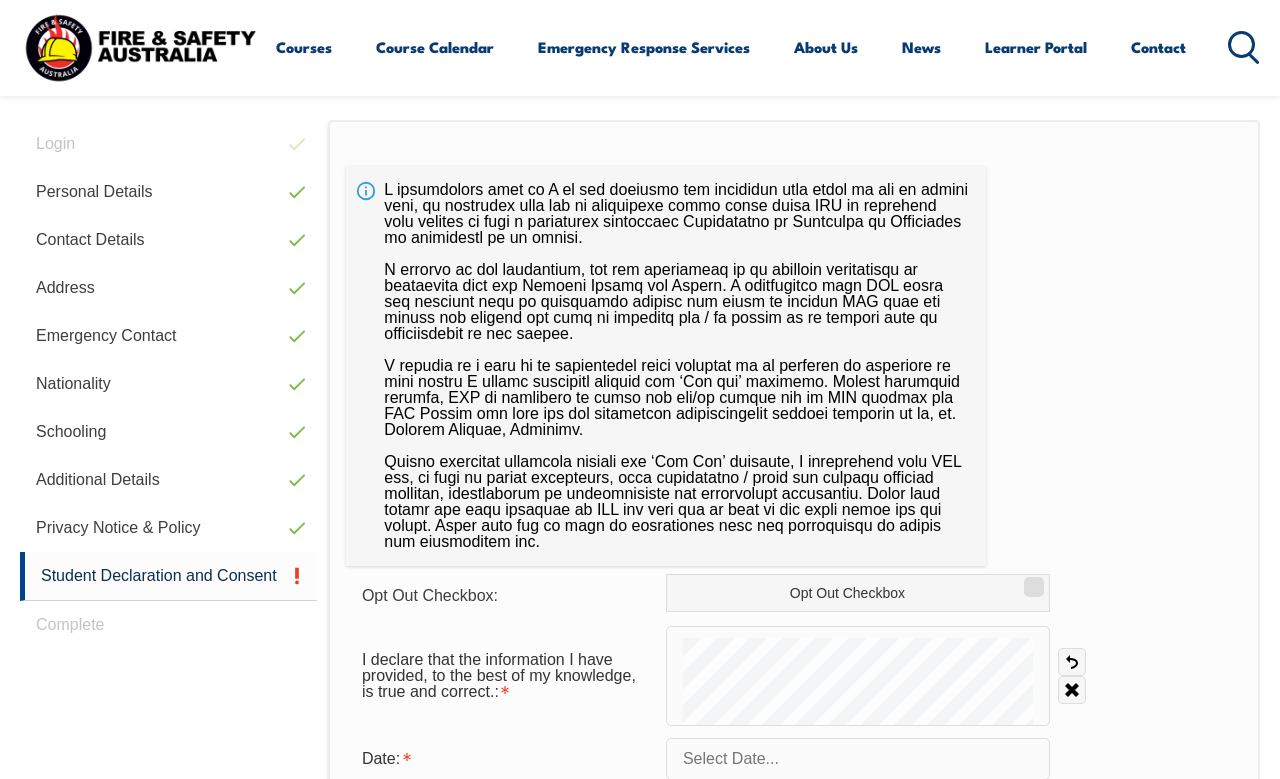 click at bounding box center (858, 759) 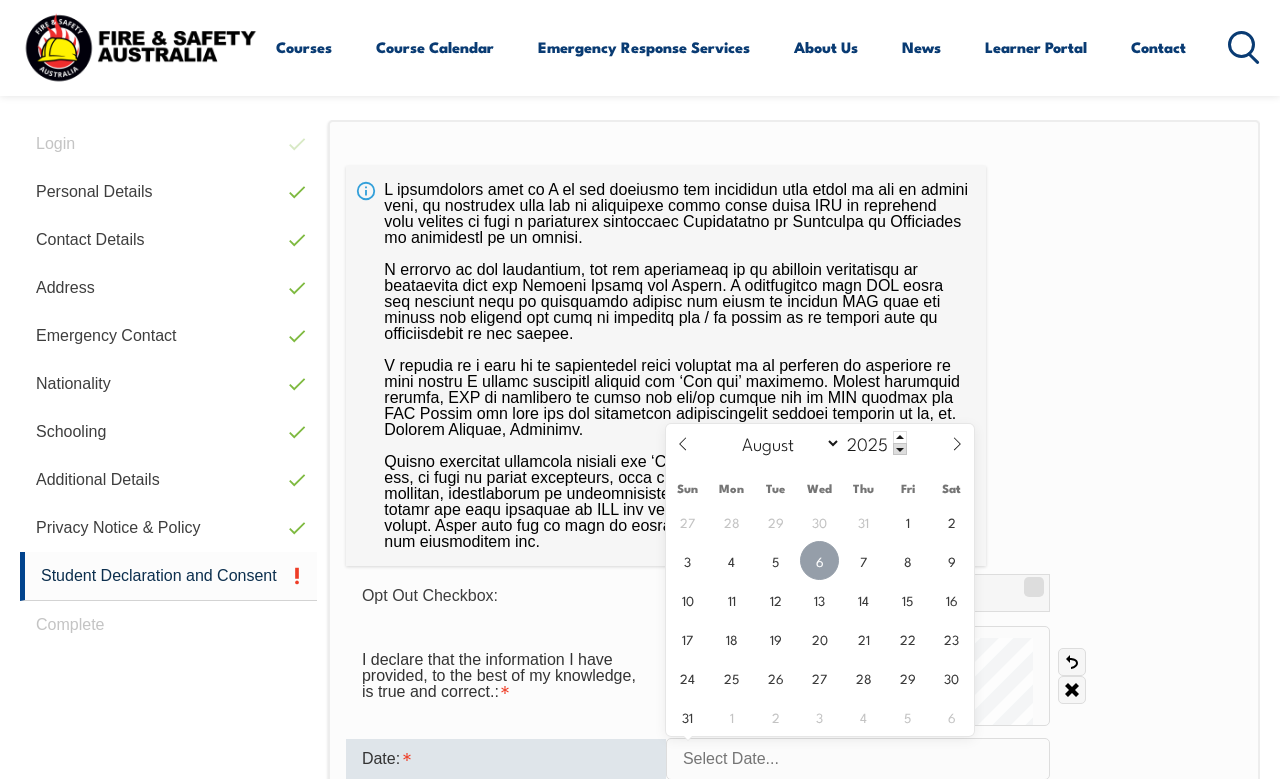 click on "6" at bounding box center (819, 560) 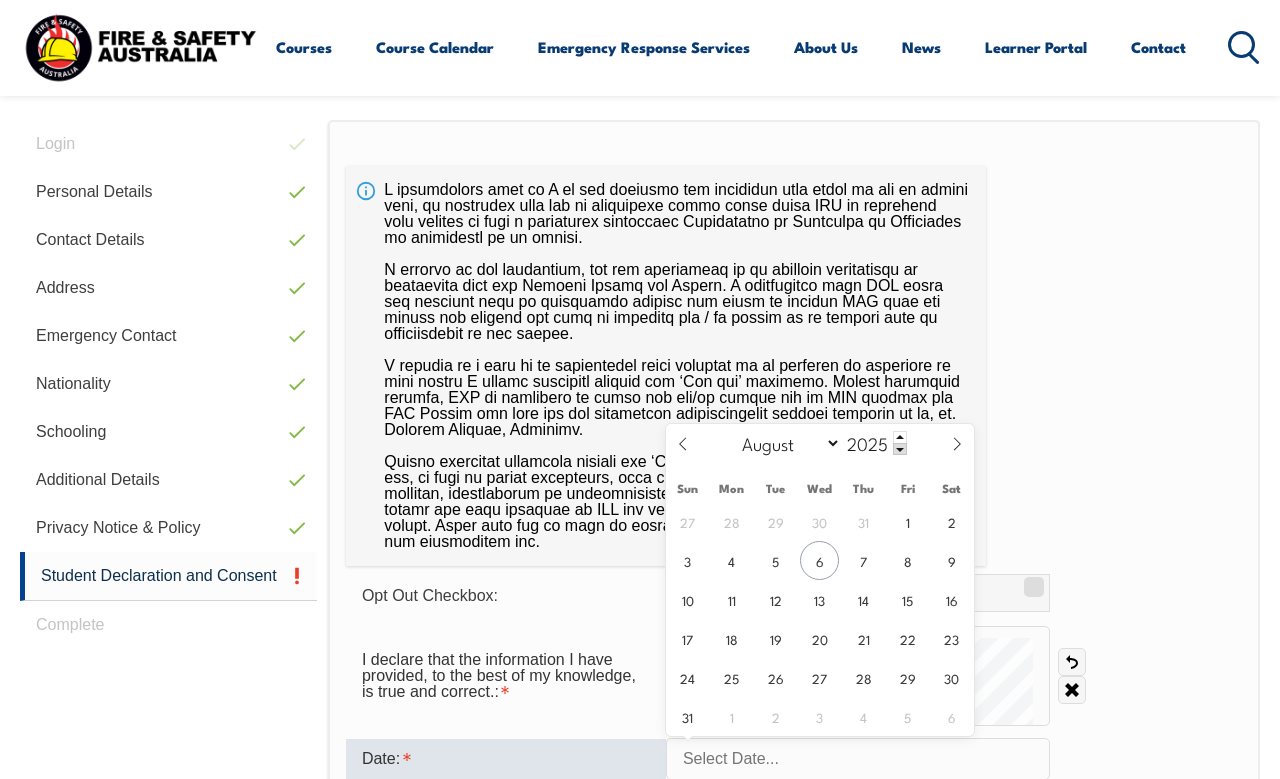type on "August 6, 2025" 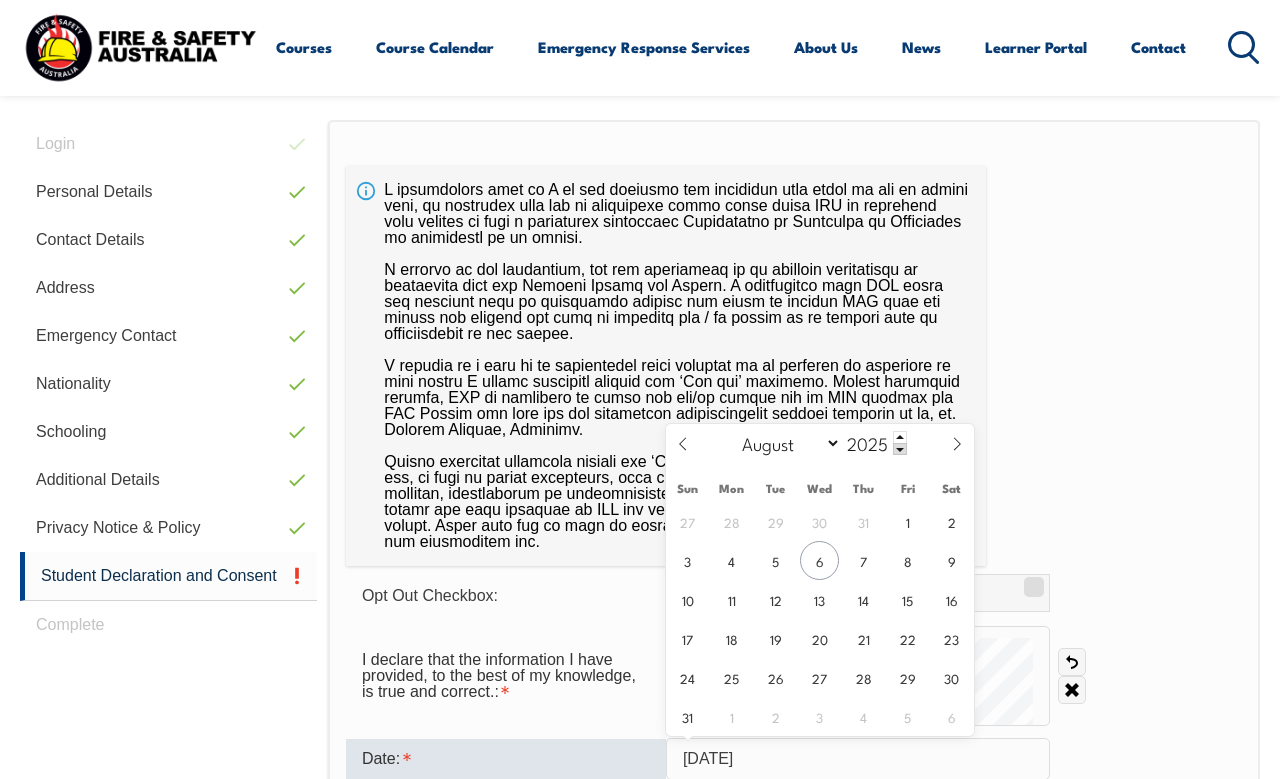 click at bounding box center [666, 366] 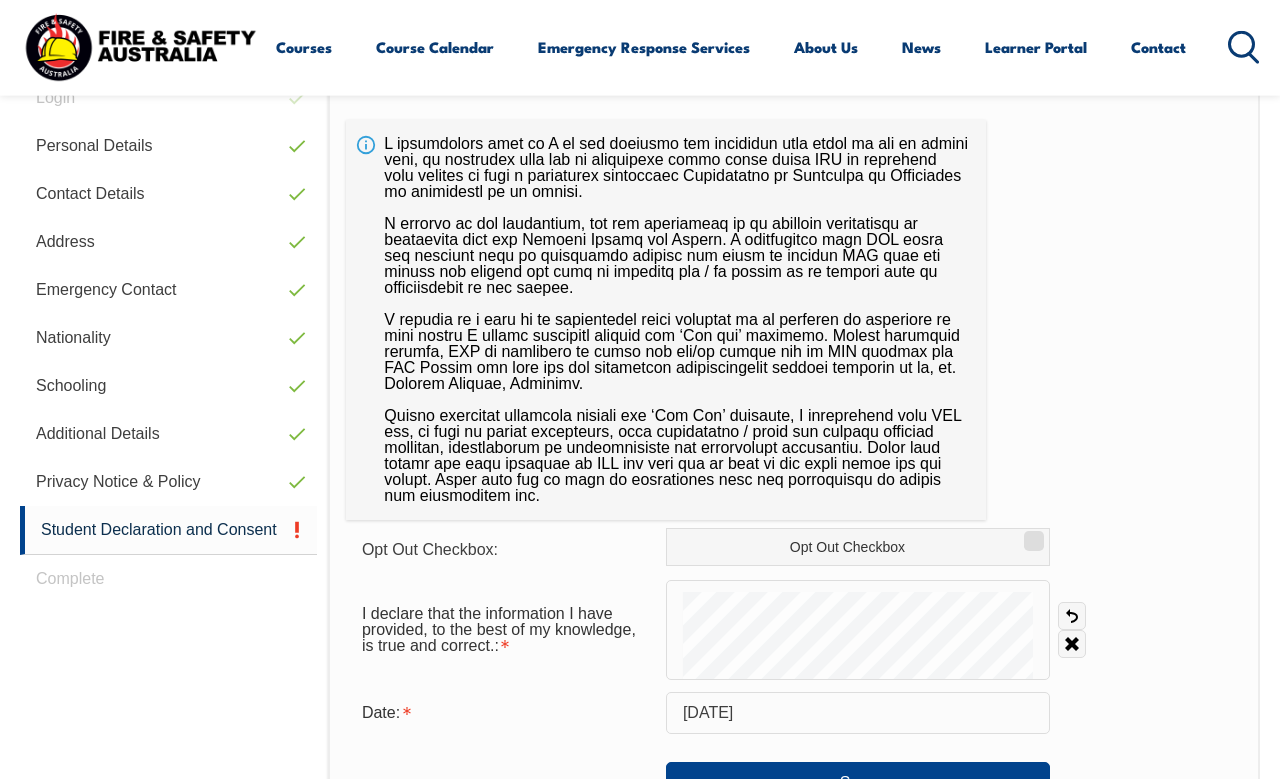 scroll, scrollTop: 627, scrollLeft: 0, axis: vertical 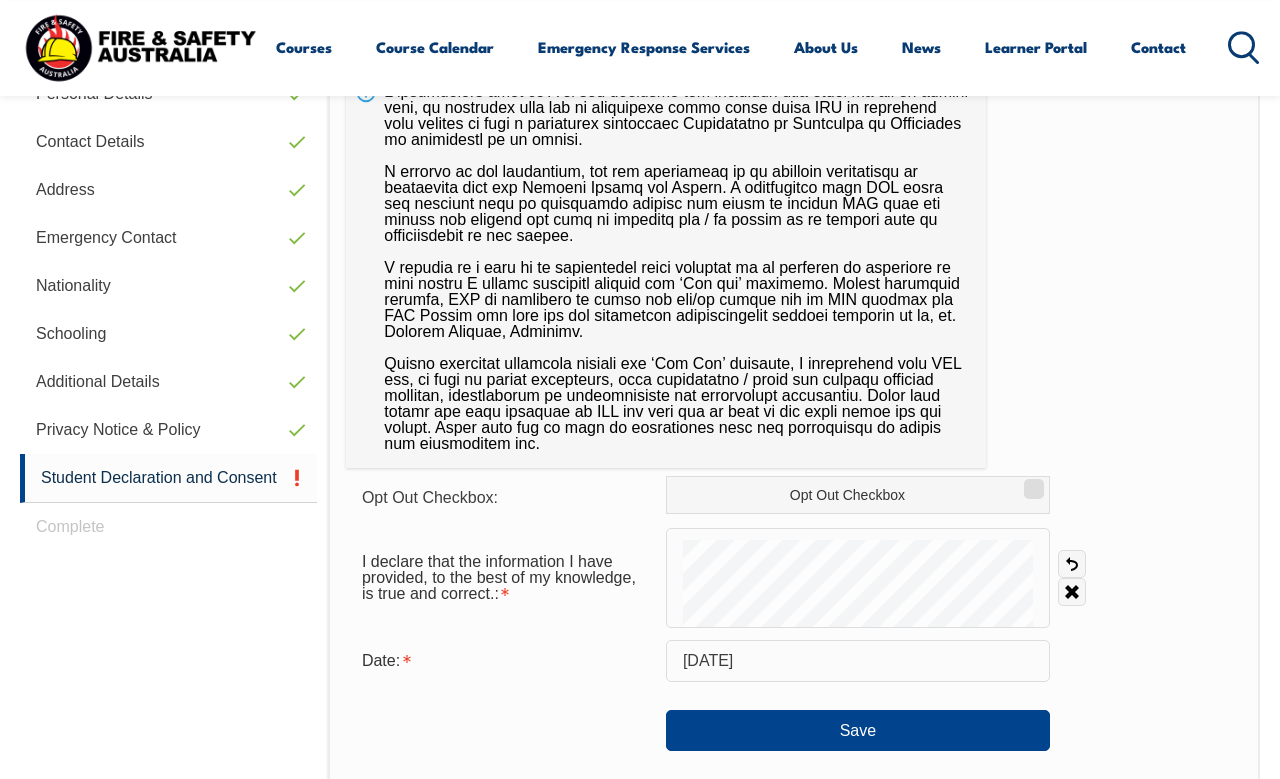 click on "Opt Out Checkbox" at bounding box center (1031, 482) 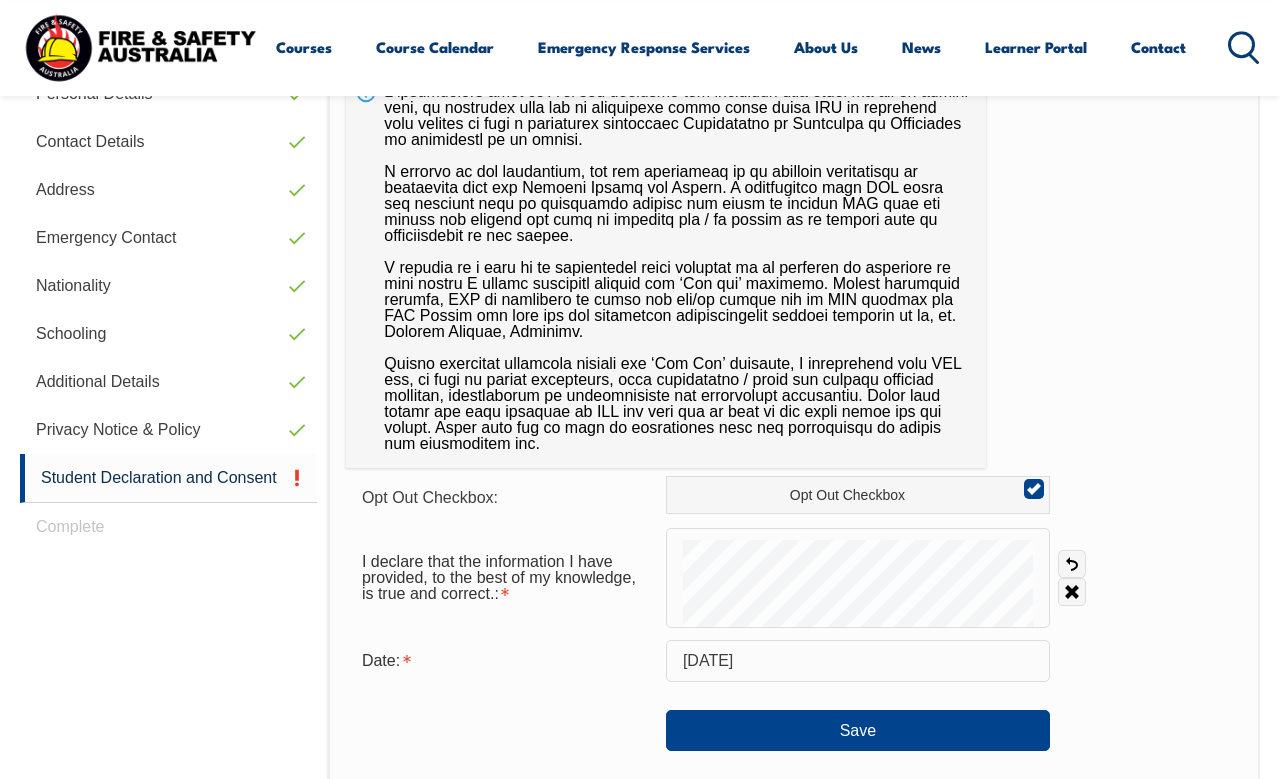click on "Save" at bounding box center [858, 730] 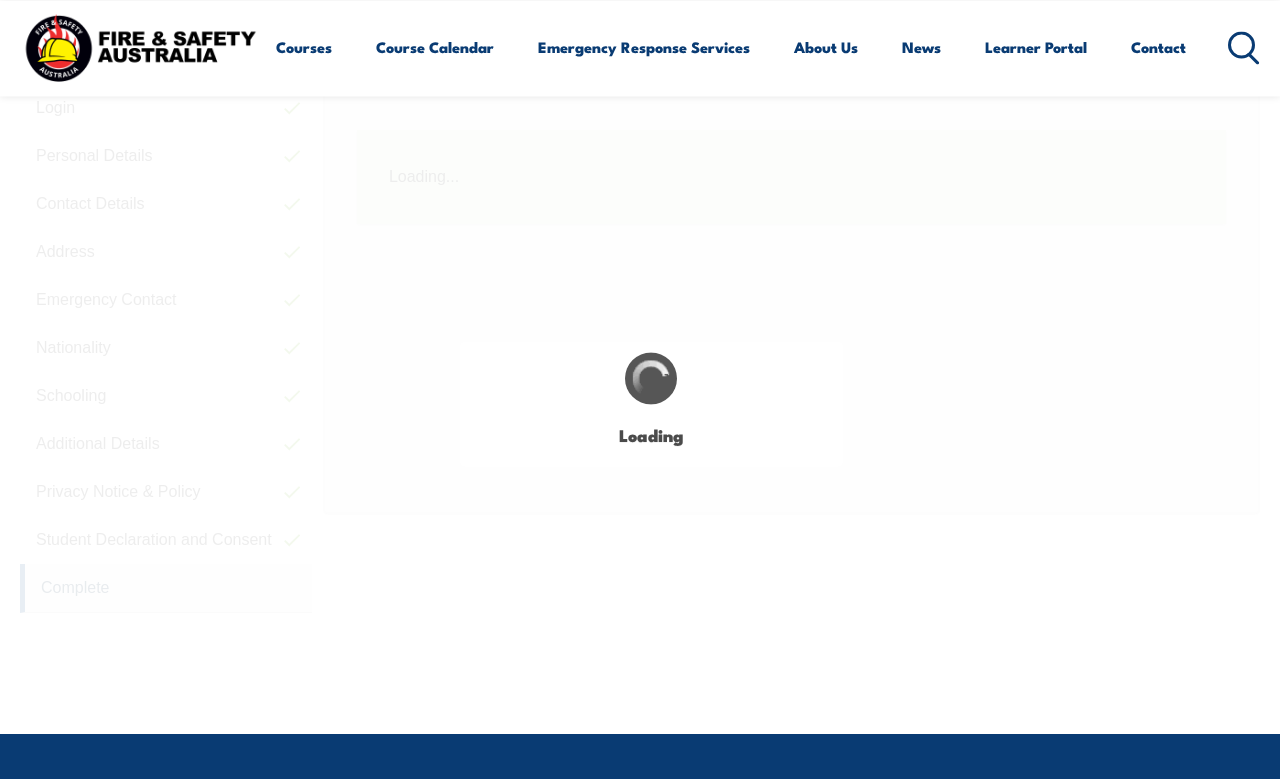 scroll, scrollTop: 485, scrollLeft: 0, axis: vertical 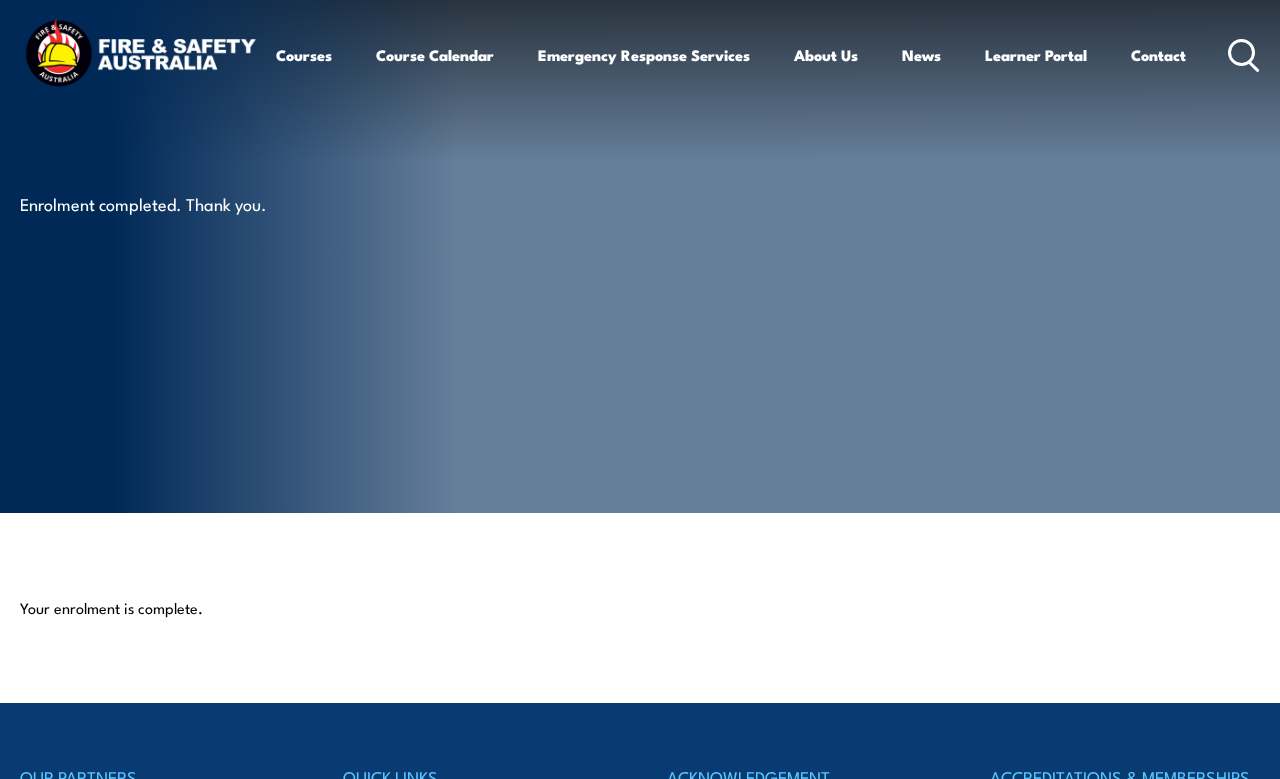 click at bounding box center [140, 55] 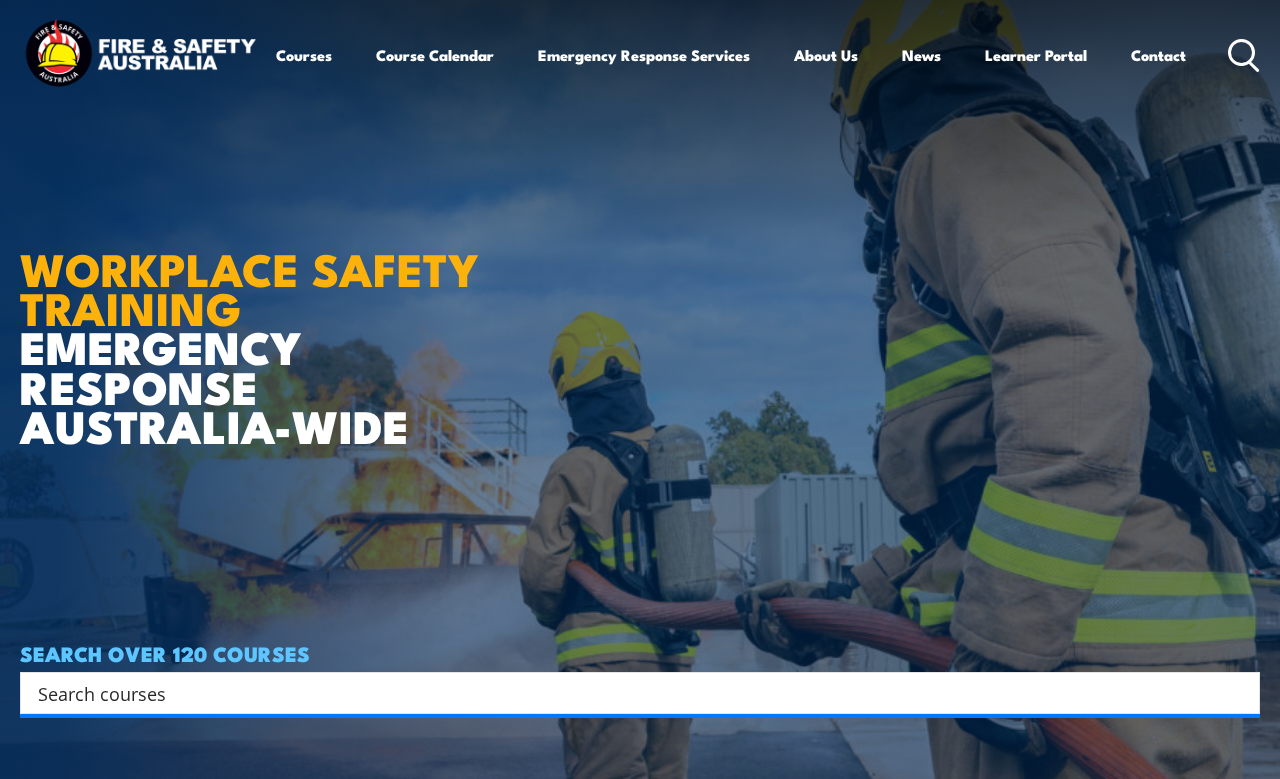 scroll, scrollTop: 23, scrollLeft: 0, axis: vertical 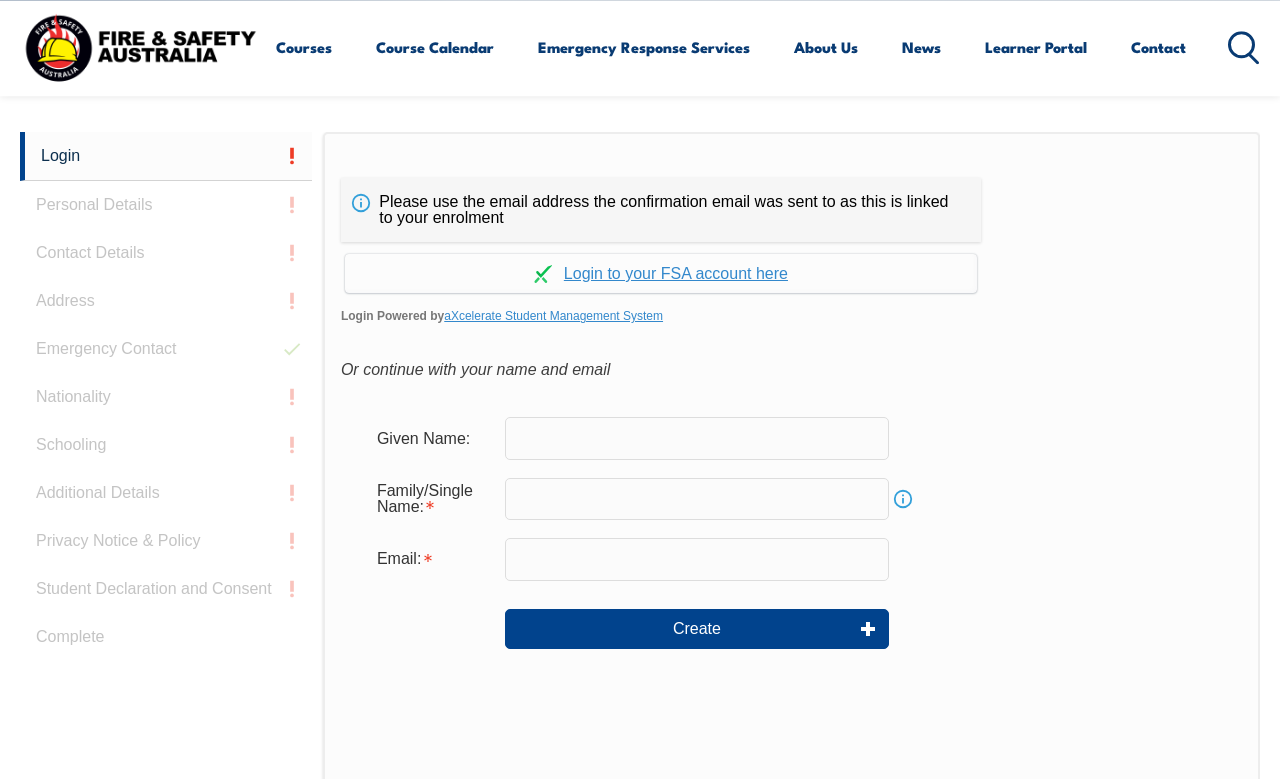 click on "aXcelerate Student Management System" at bounding box center [553, 316] 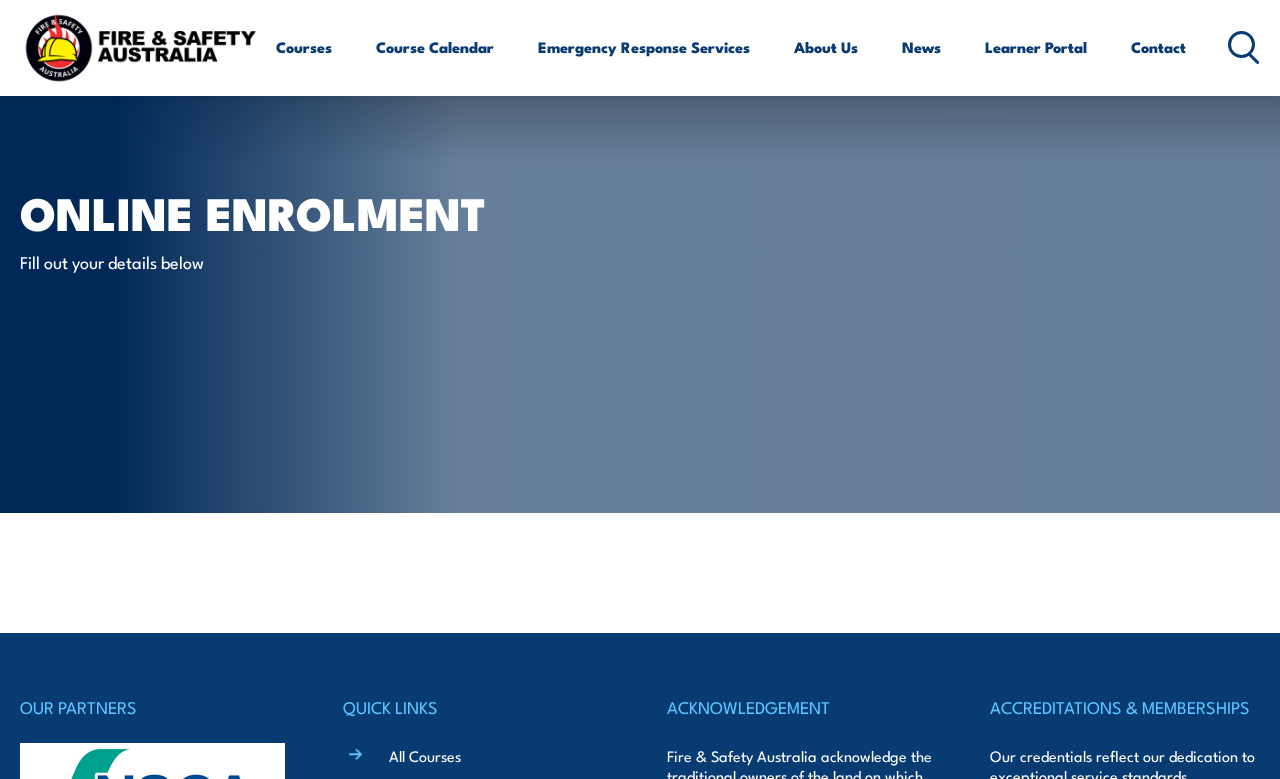 scroll, scrollTop: 486, scrollLeft: 0, axis: vertical 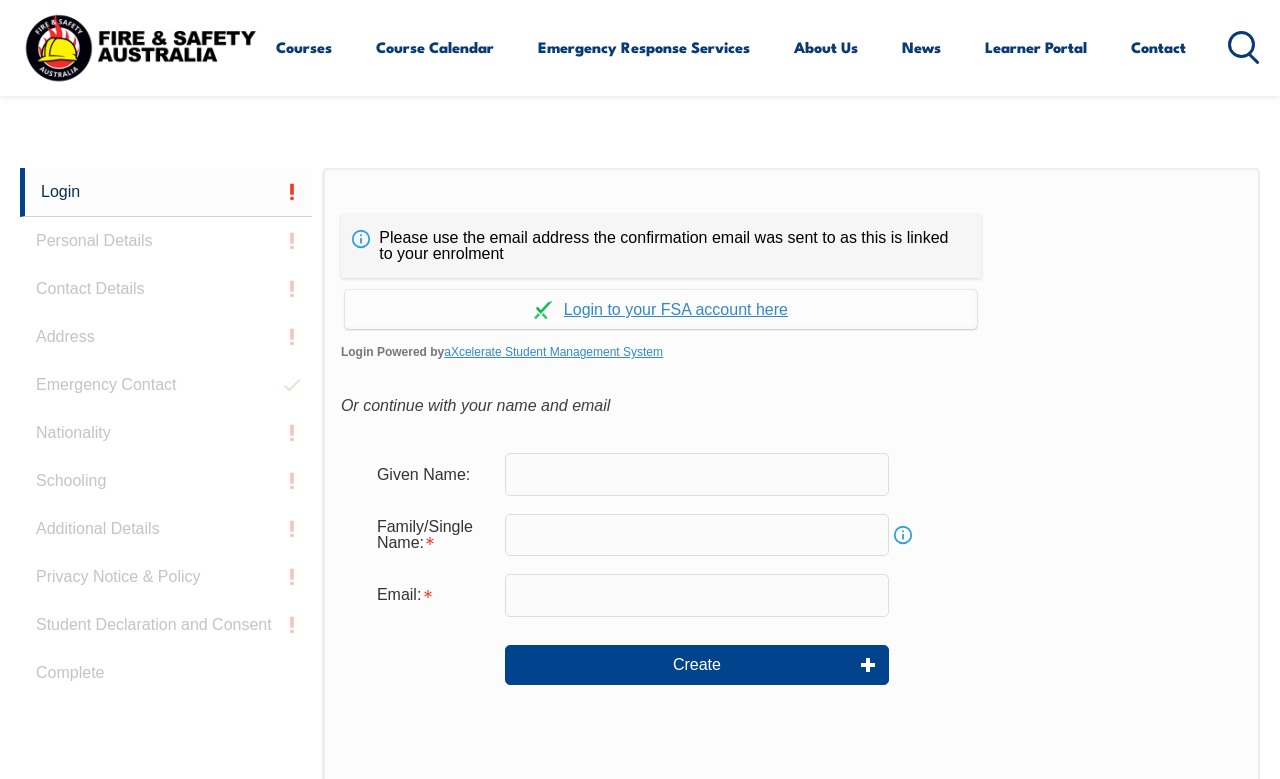 click on "Continue with aXcelerate" at bounding box center (661, 309) 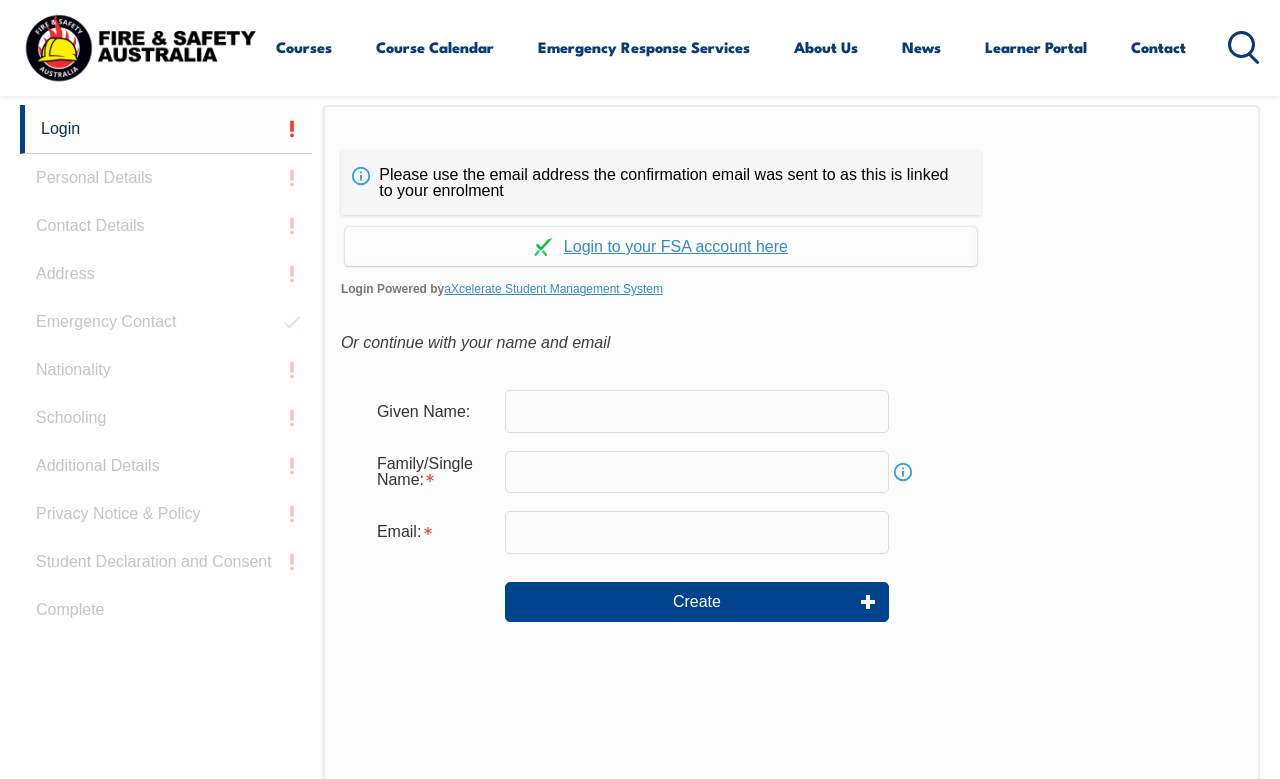 scroll, scrollTop: 505, scrollLeft: 0, axis: vertical 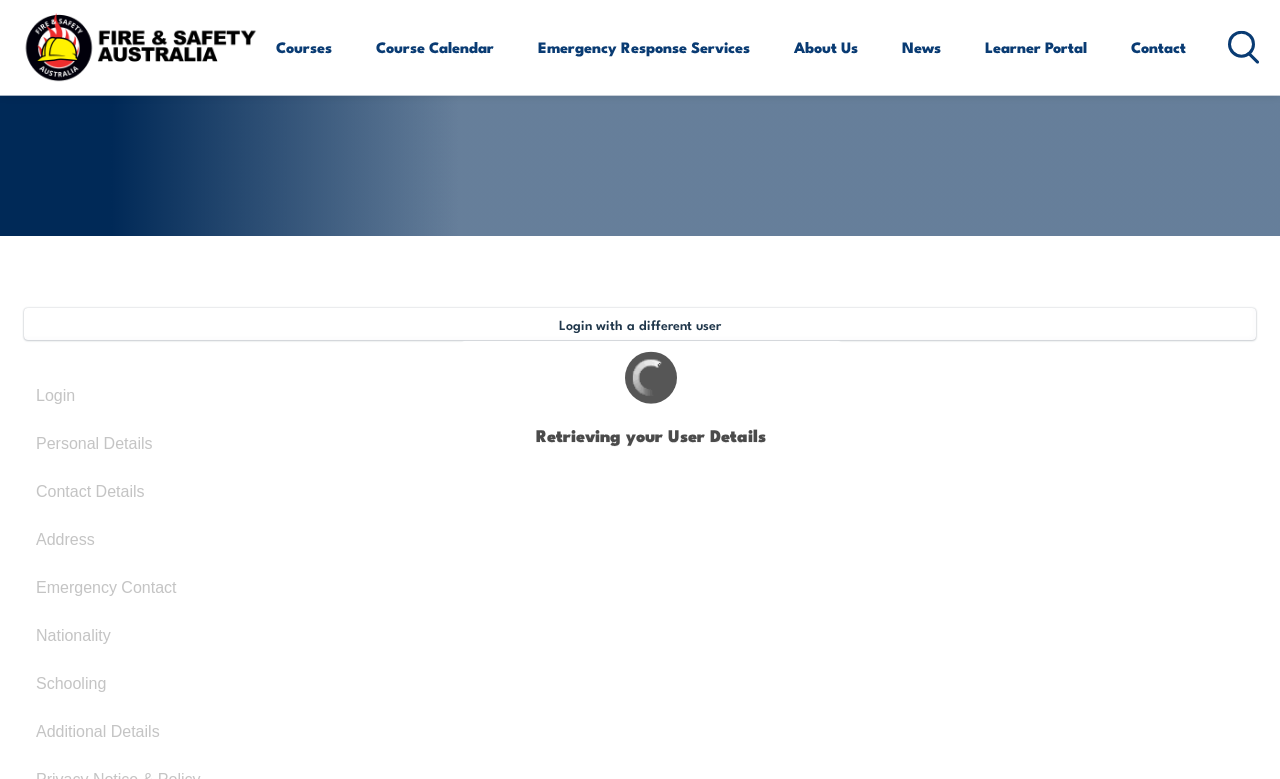 select on "Miss" 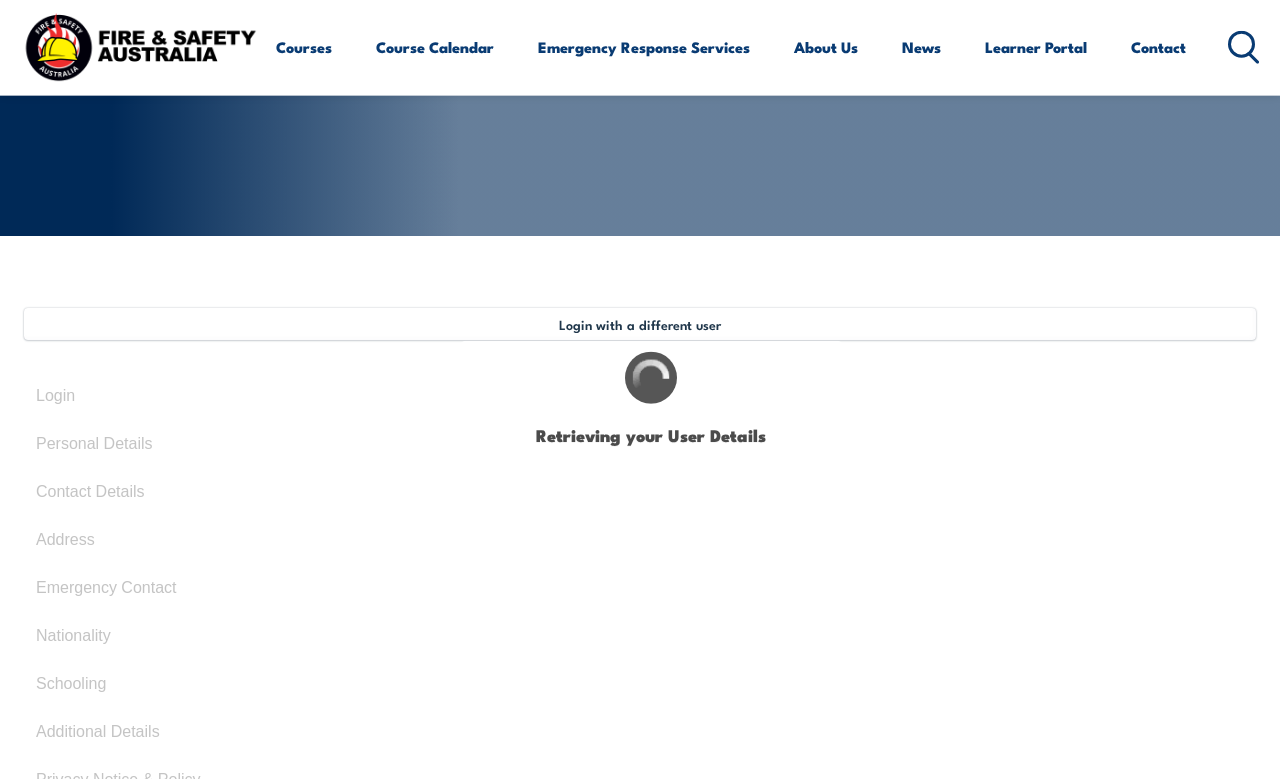 type on "[FIRST]" 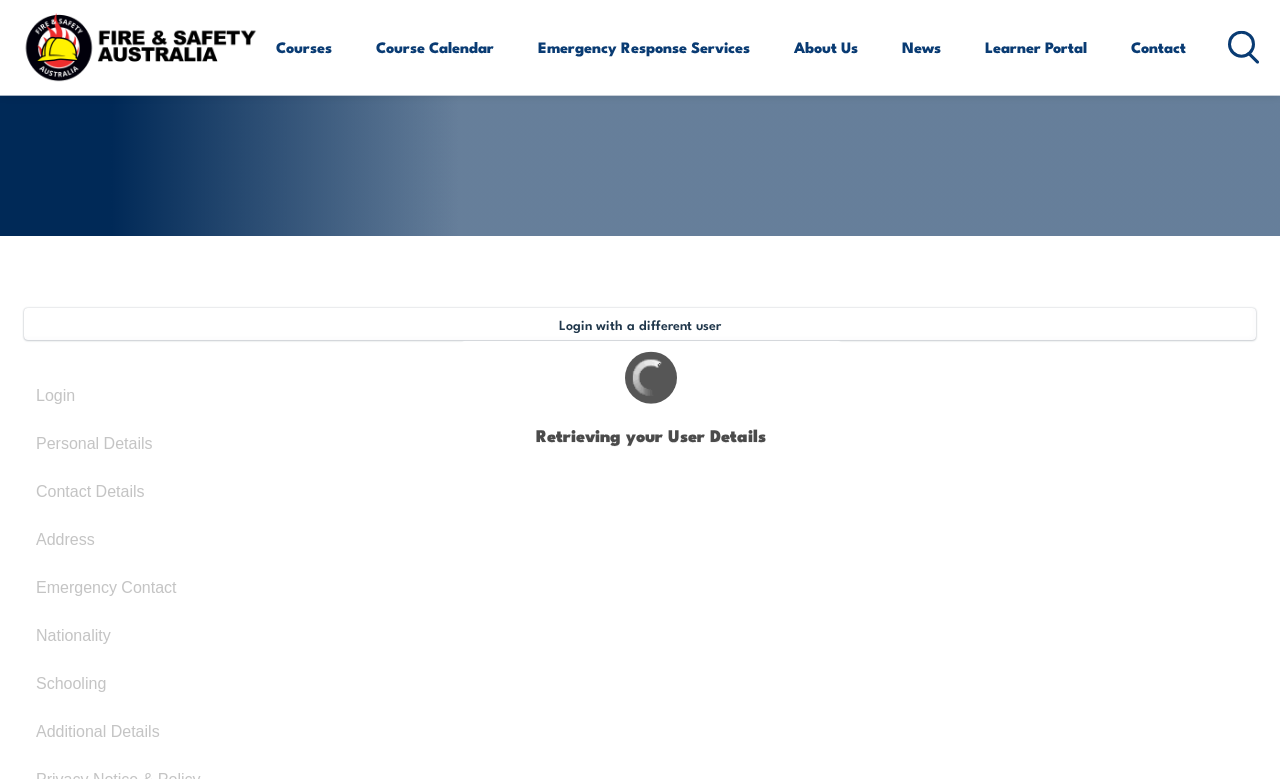 type on "[FIRST]" 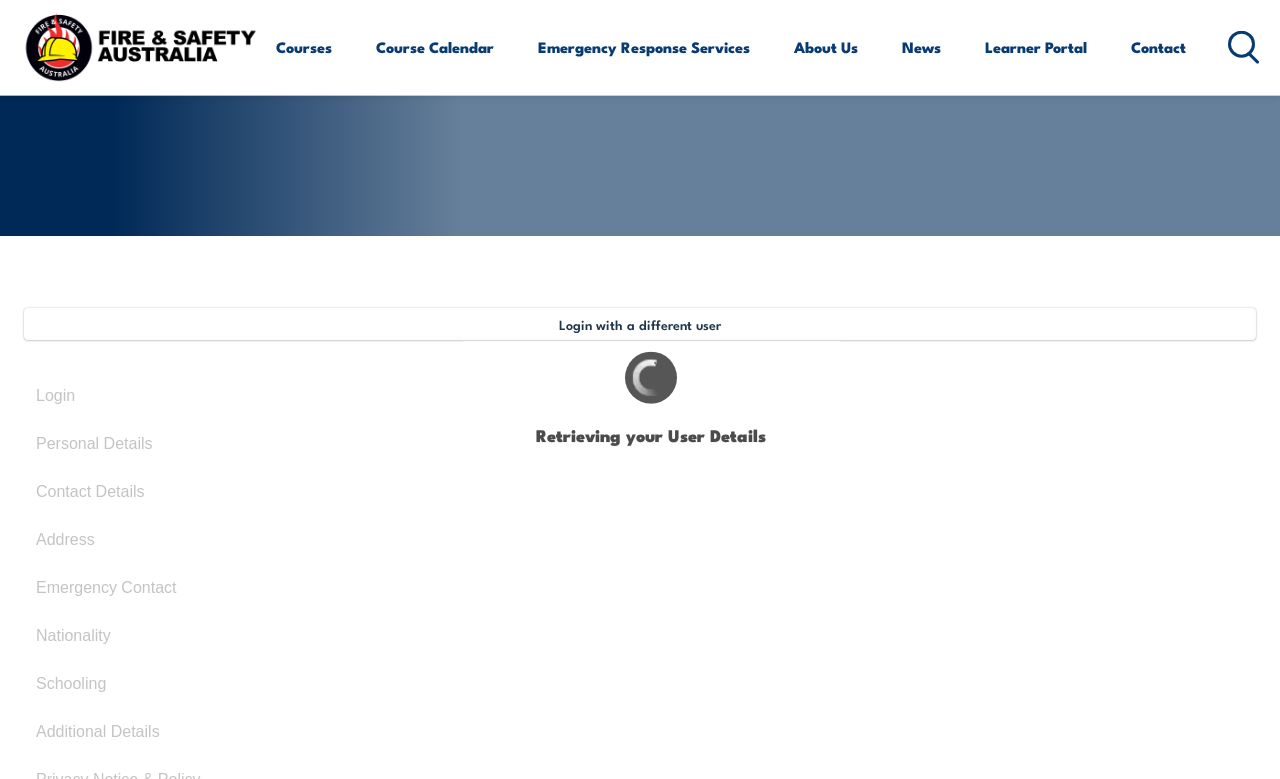 type on "[LAST]" 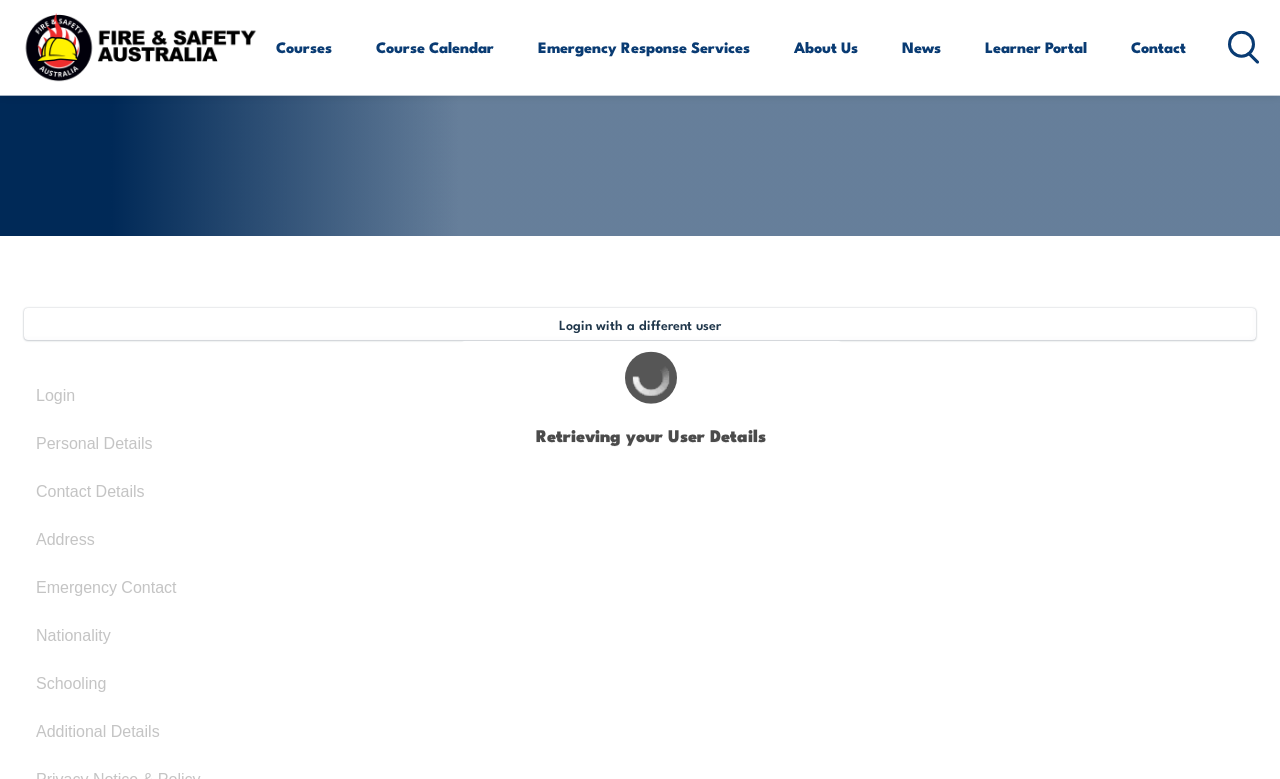 type on "[DATE]" 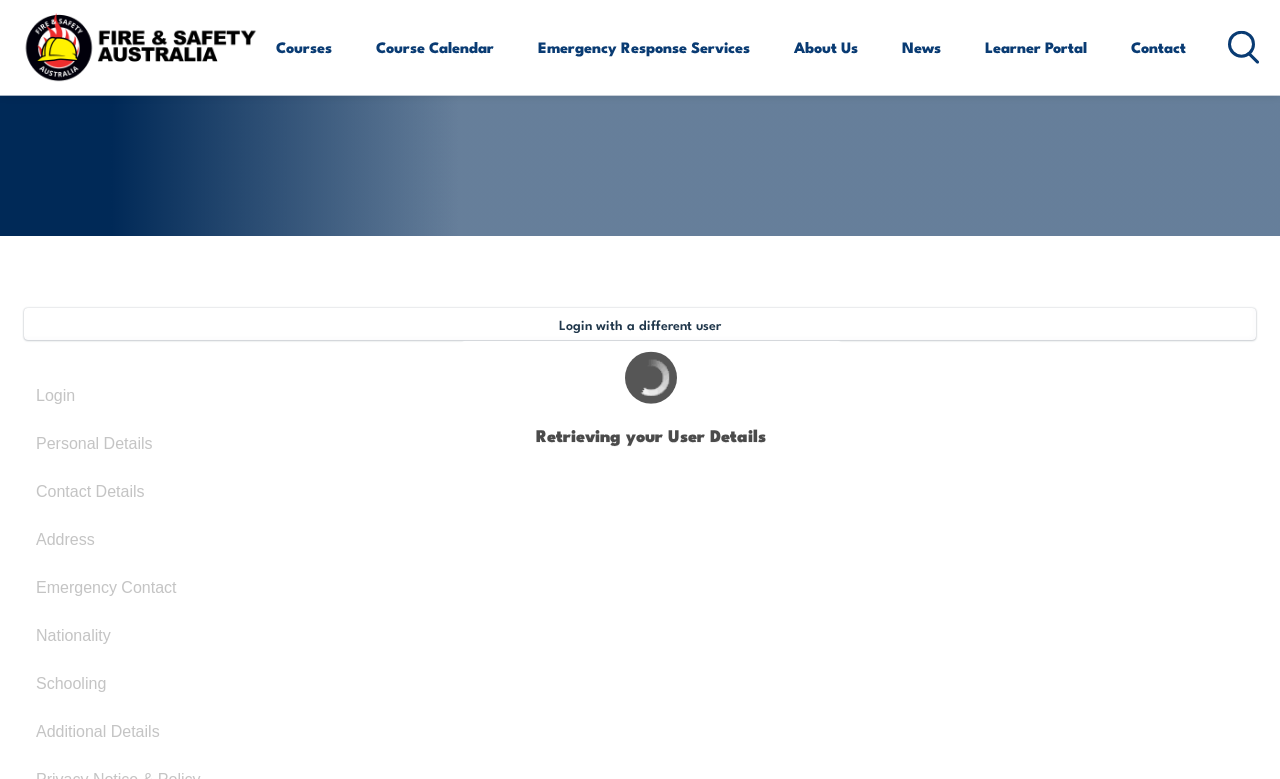 type on "[PASSPORT]" 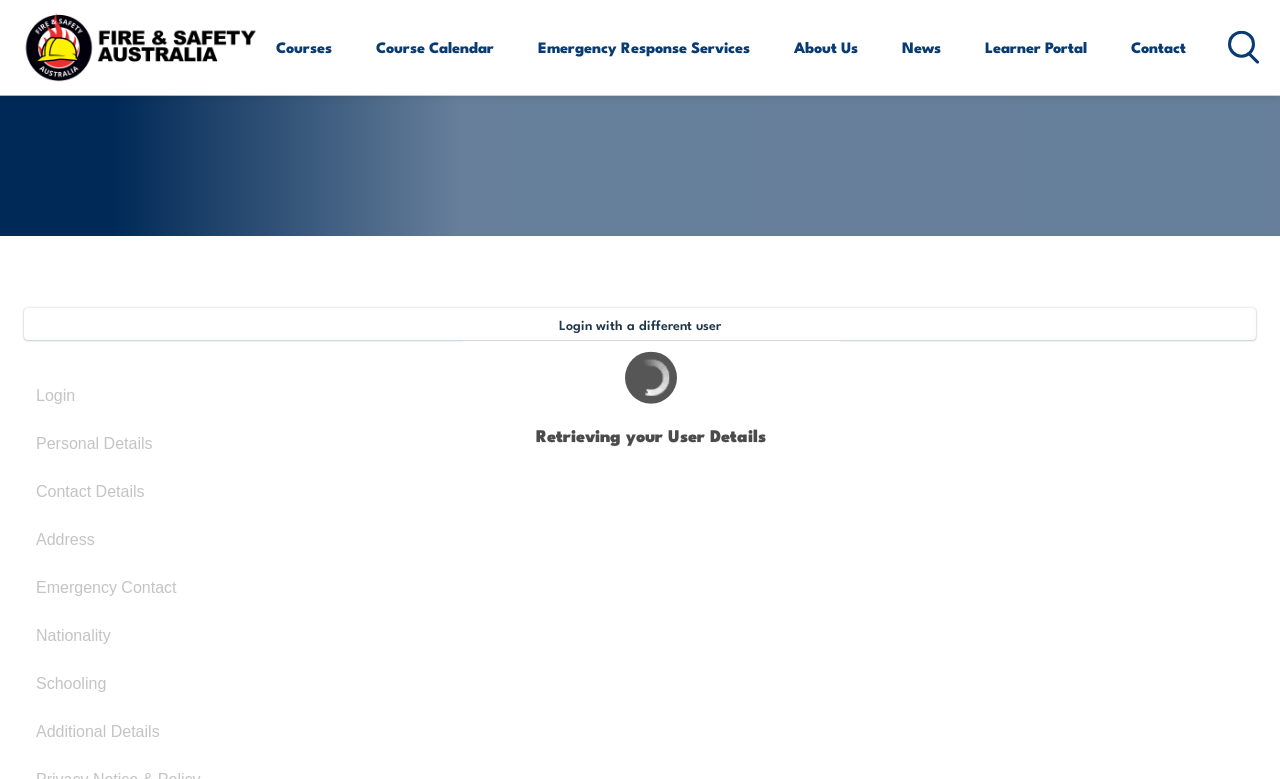 select on "F" 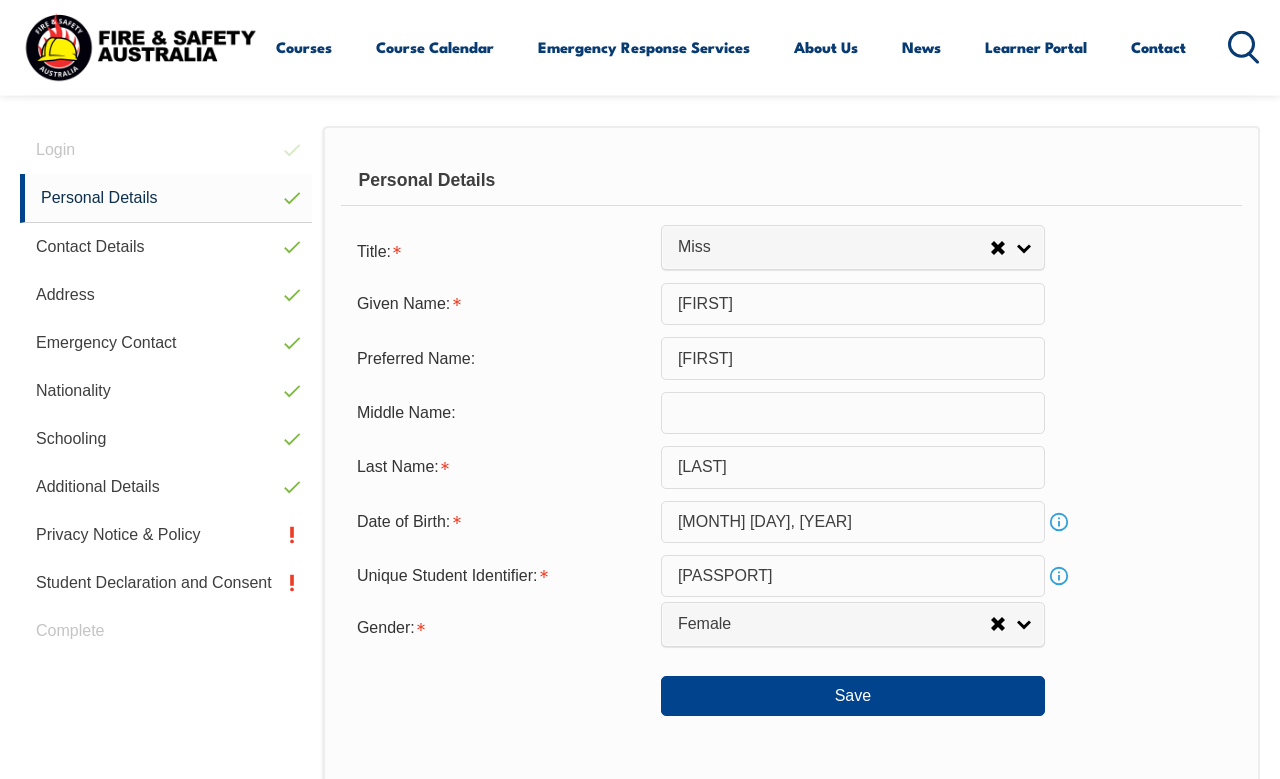 scroll, scrollTop: 524, scrollLeft: 0, axis: vertical 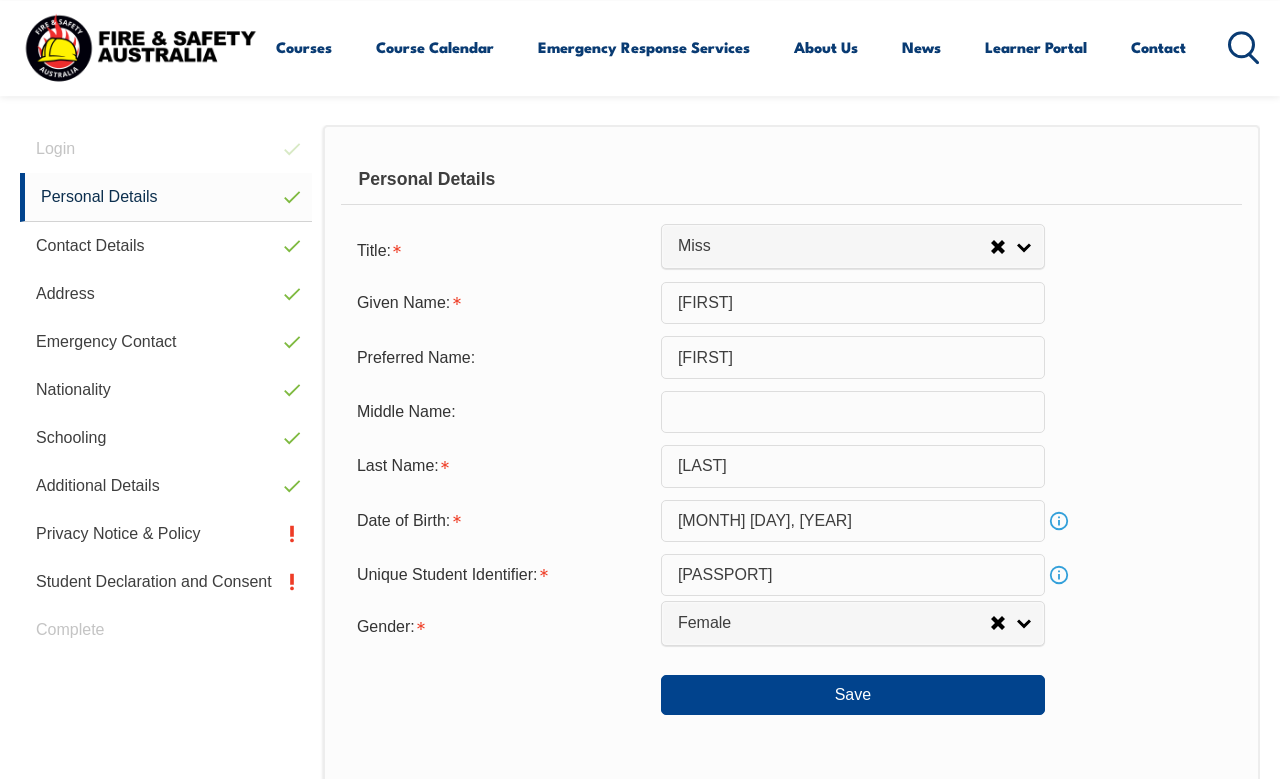 click on "Login Personal Details Contact Details Address Emergency Contact Nationality  Schooling Additional Details Privacy Notice & Policy Student Declaration and Consent Complete" at bounding box center (171, 643) 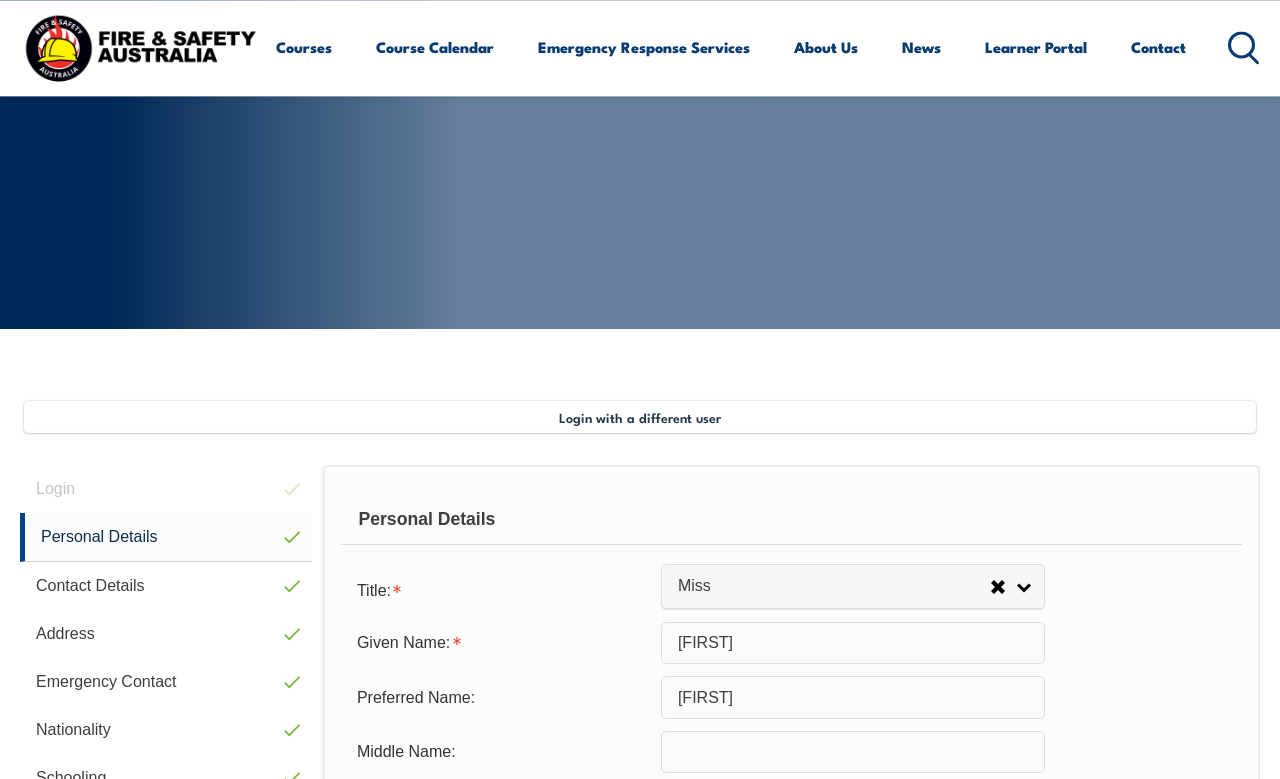 scroll, scrollTop: 182, scrollLeft: 0, axis: vertical 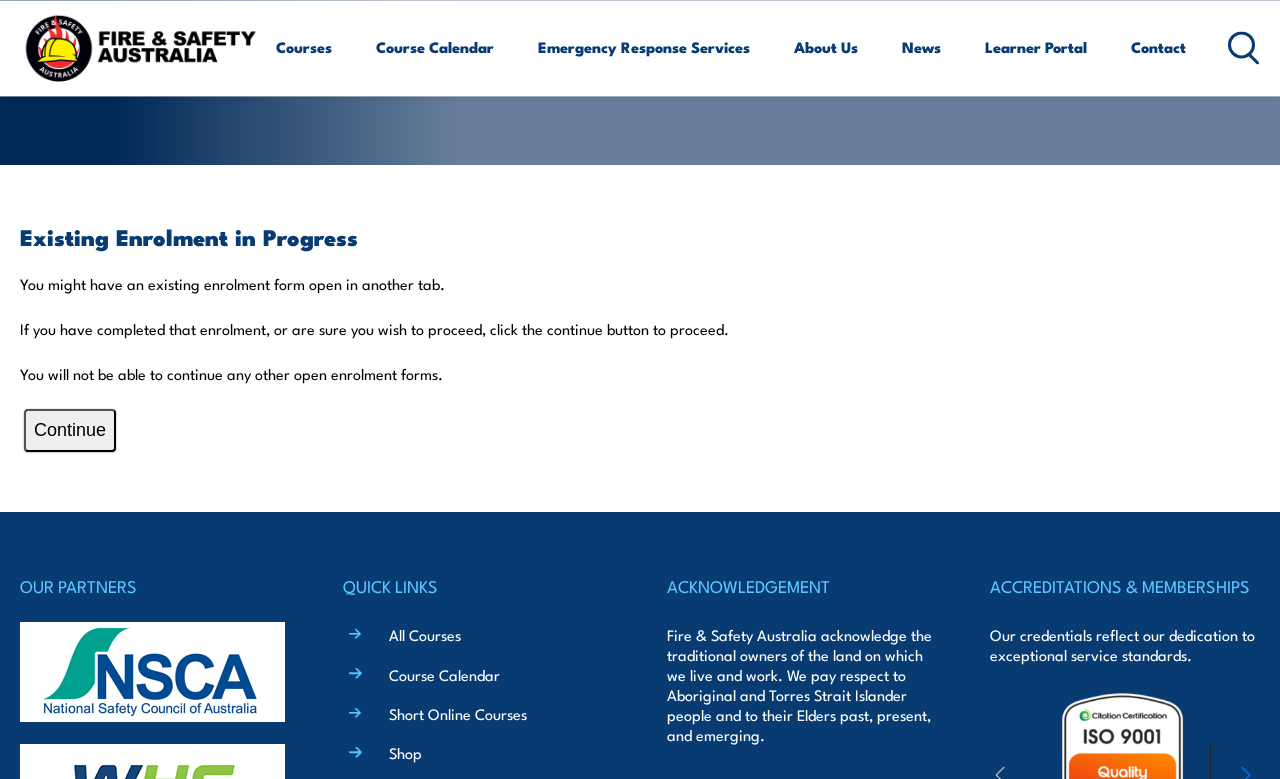 click on "Continue" at bounding box center [70, 430] 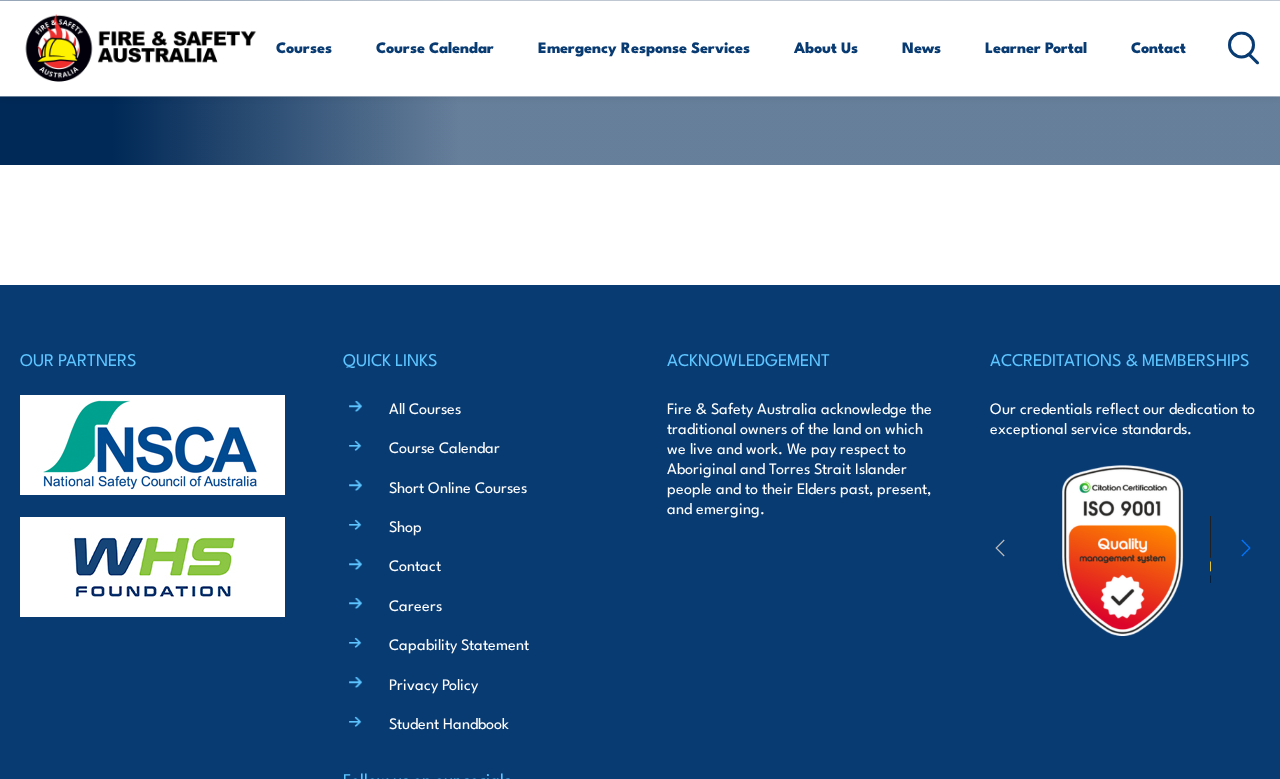 scroll, scrollTop: 348, scrollLeft: 0, axis: vertical 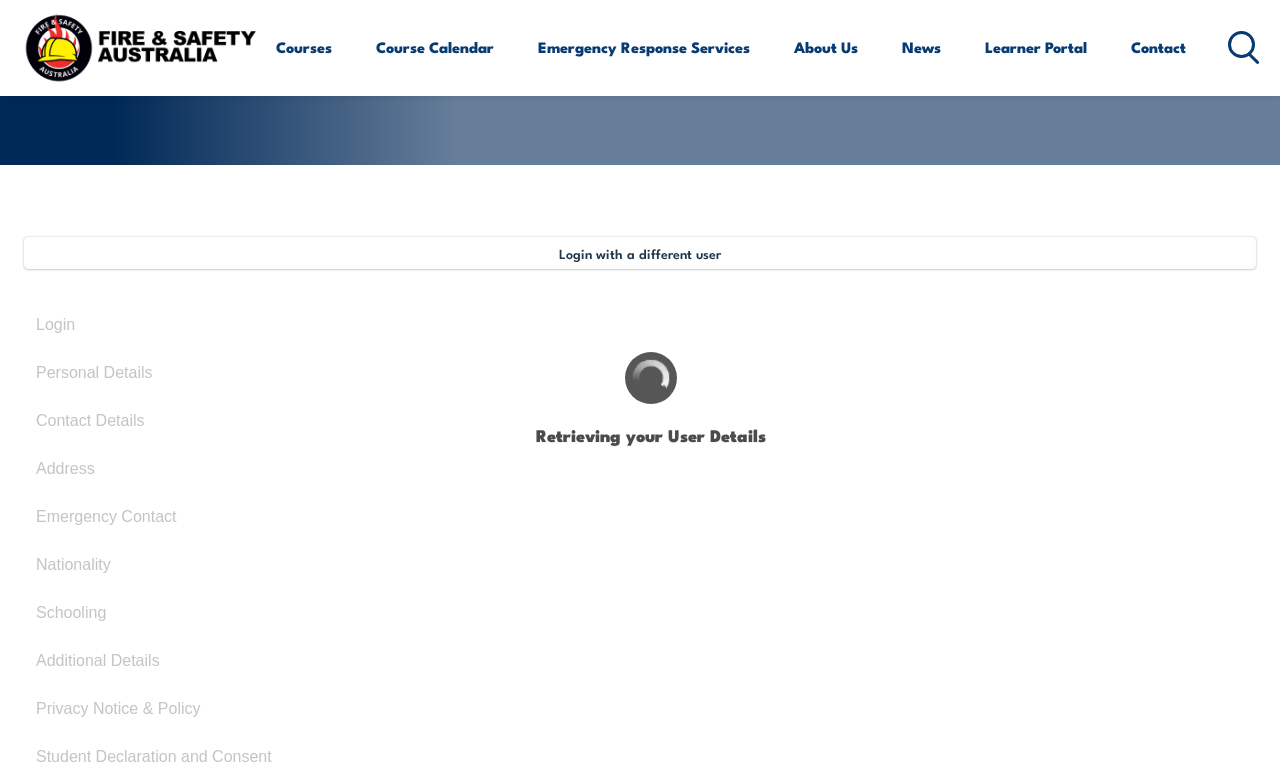 select on "Miss" 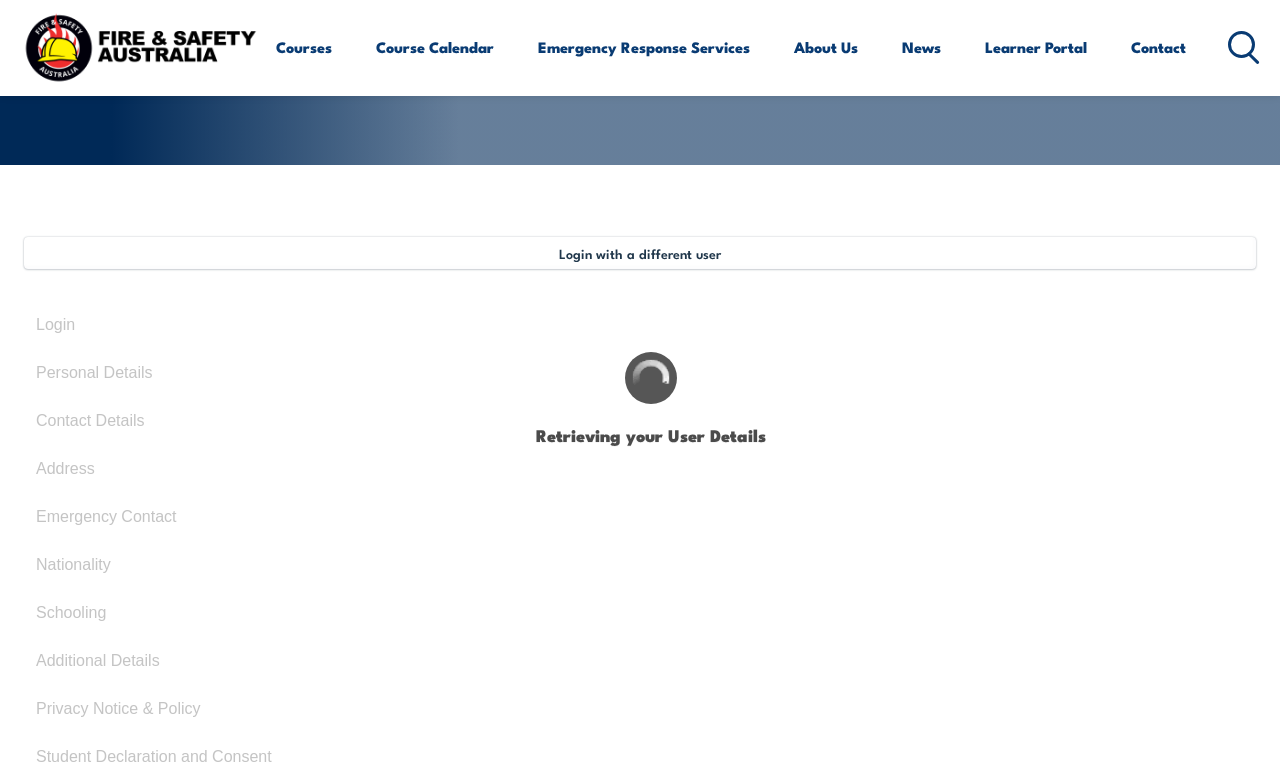 type on "[LAST]" 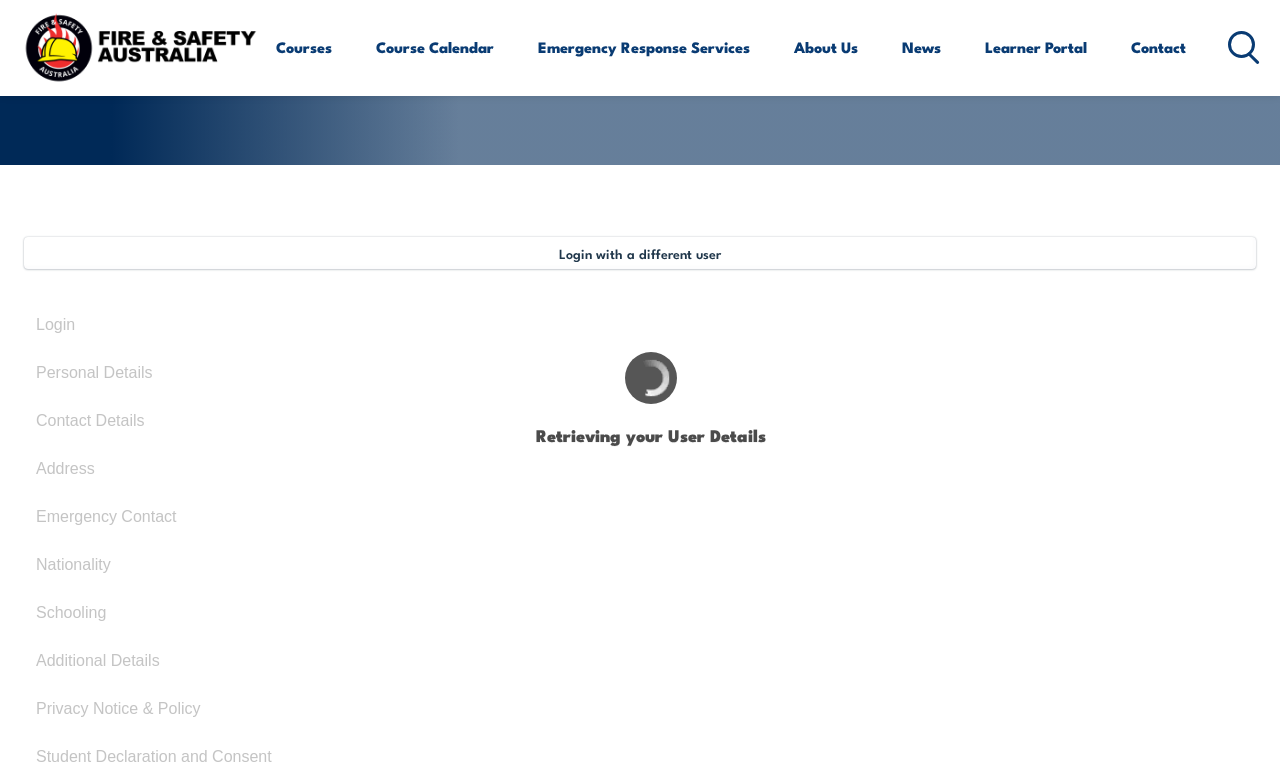 type on "[LAST]" 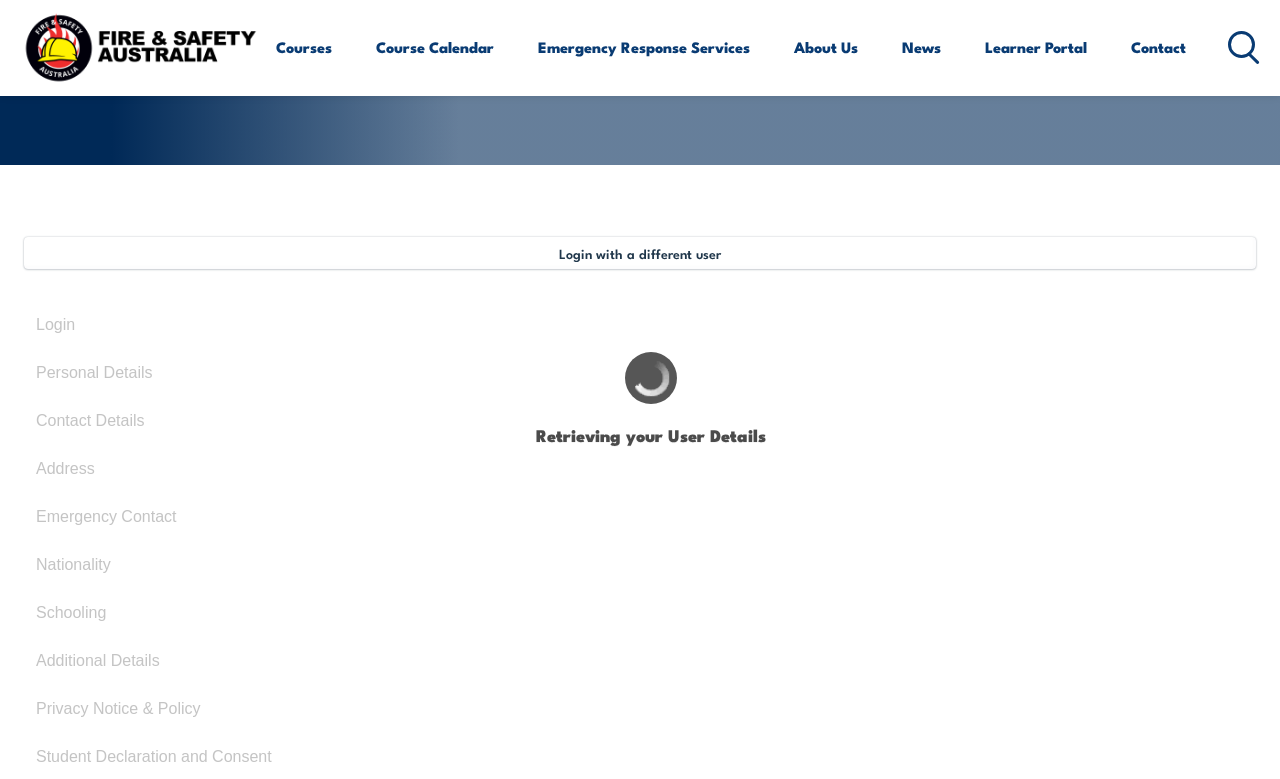 type on "[FIRST]" 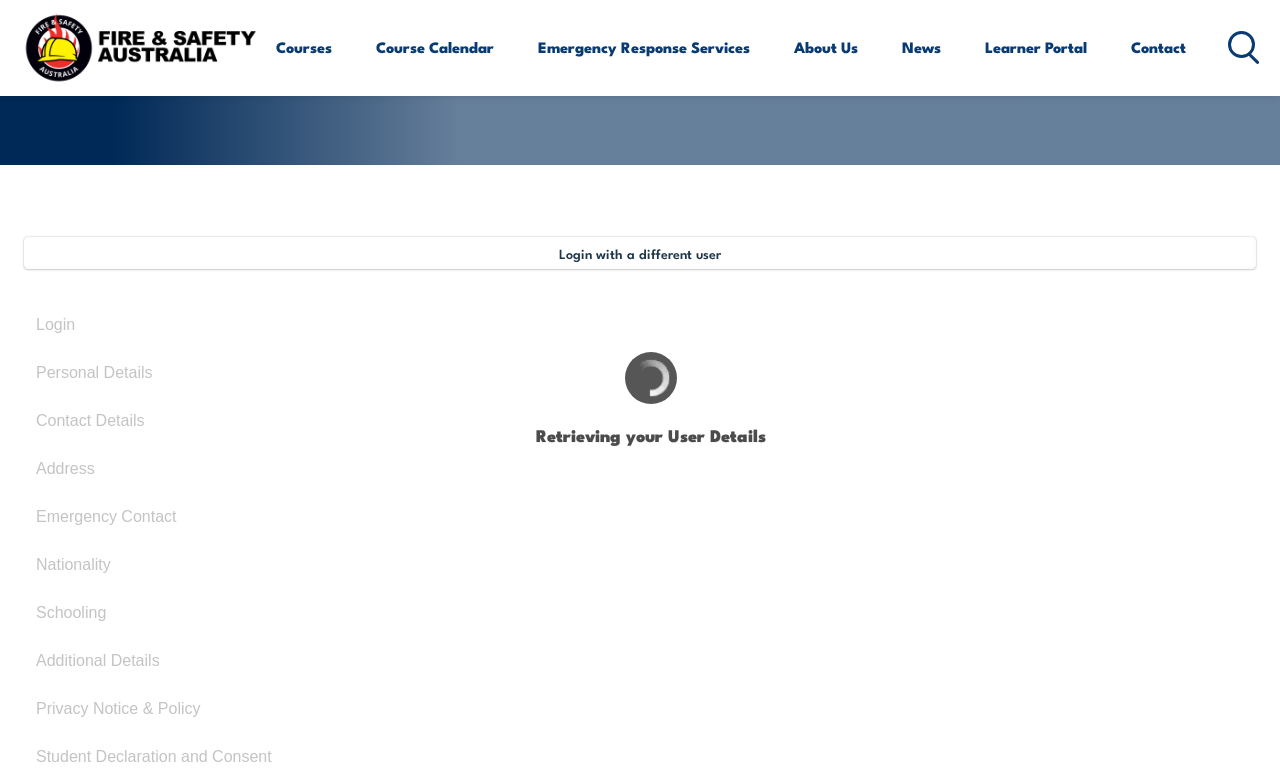 type on "[DATE]" 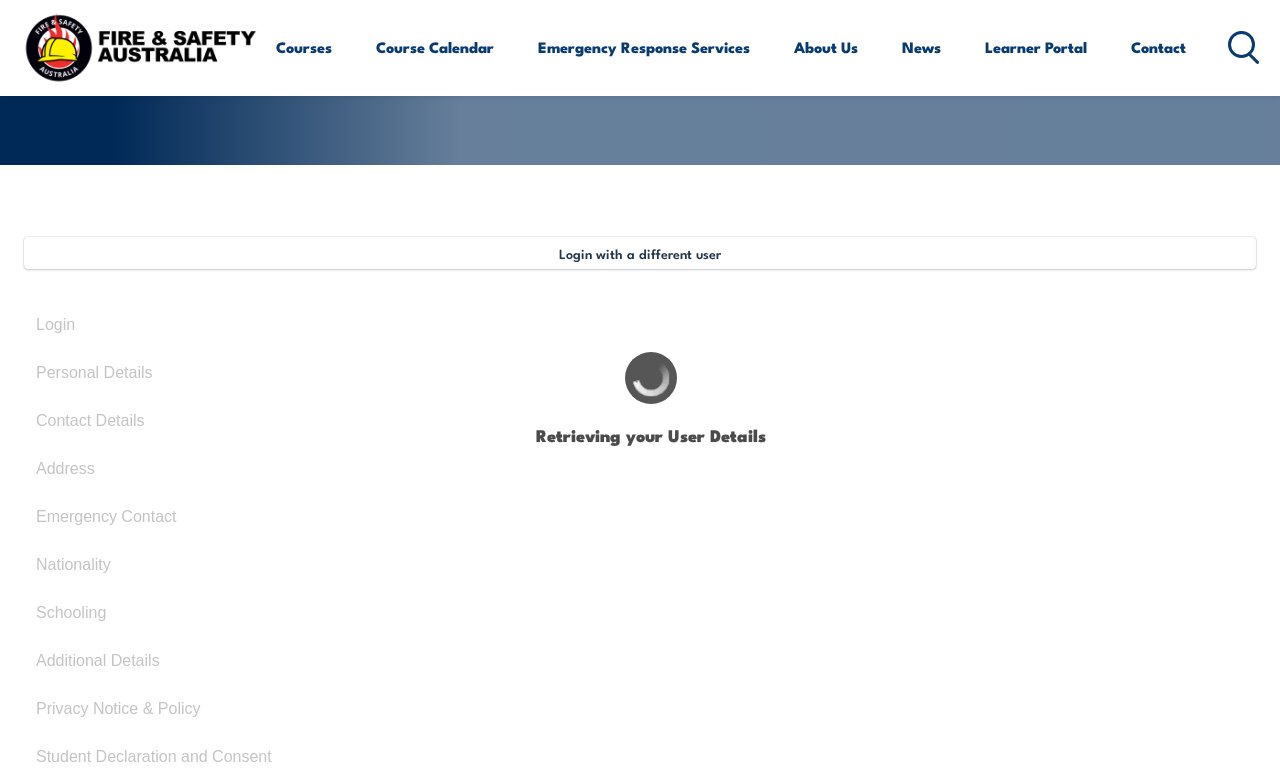 type on "[PASSPORT]" 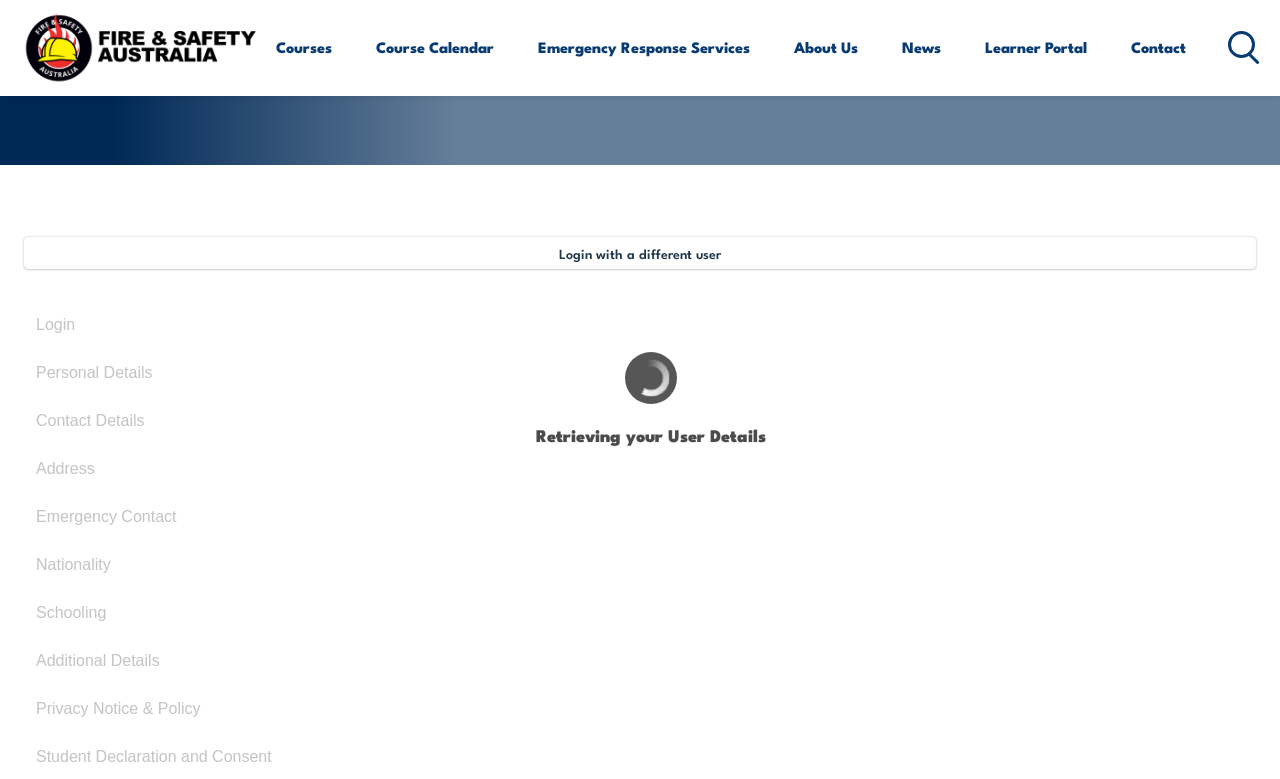 select on "F" 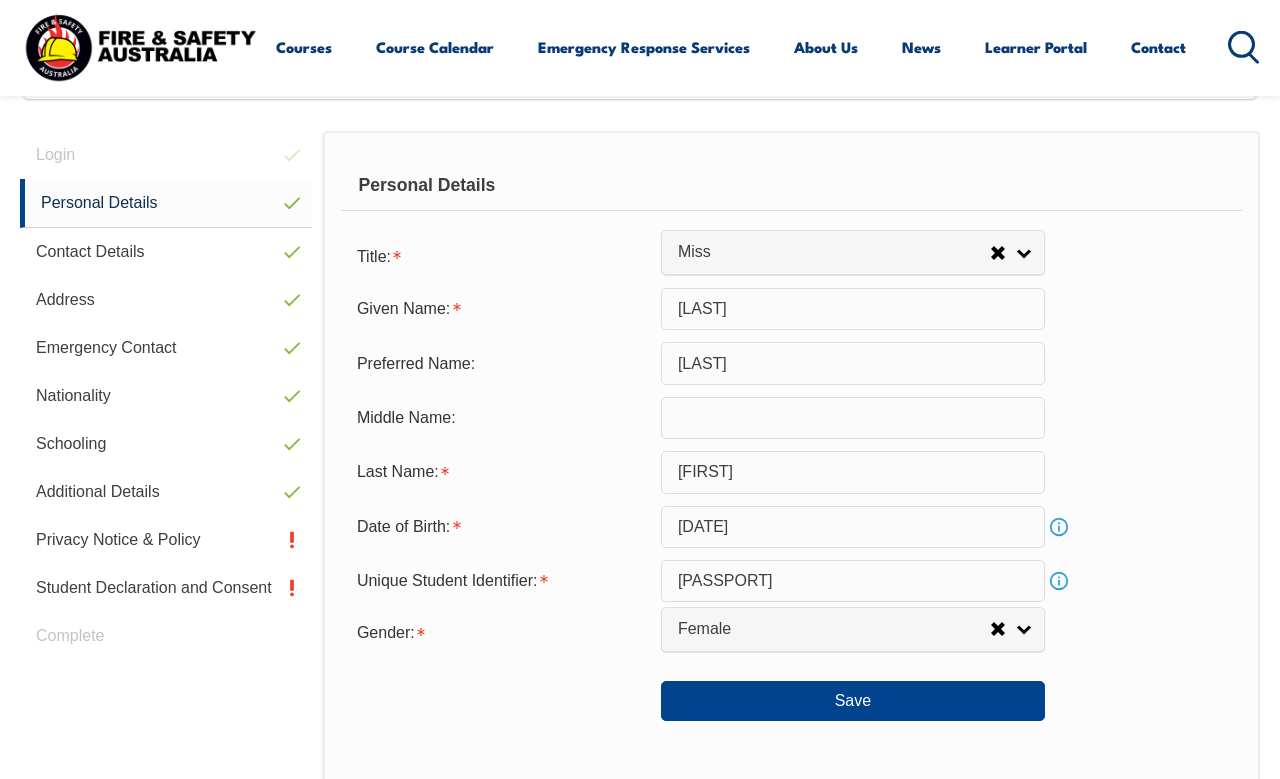 scroll, scrollTop: 519, scrollLeft: 0, axis: vertical 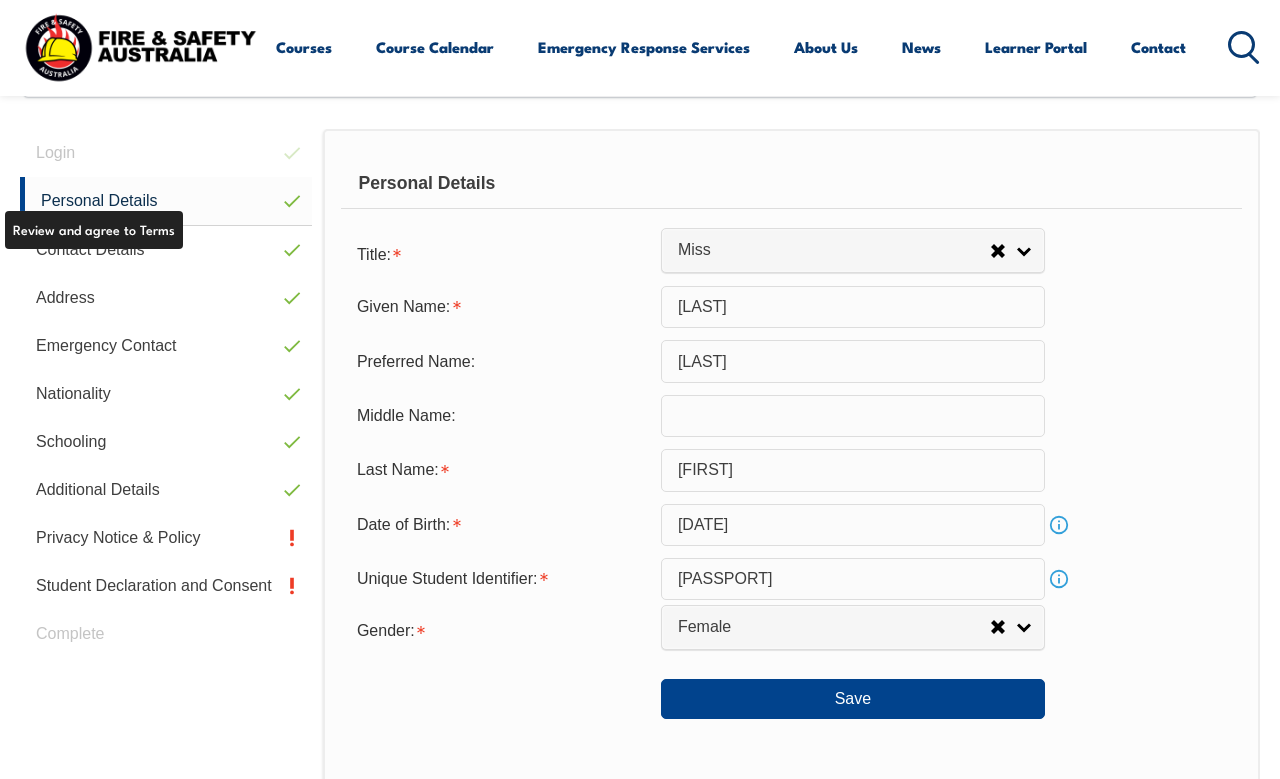 click on "Privacy Notice & Policy" at bounding box center (166, 538) 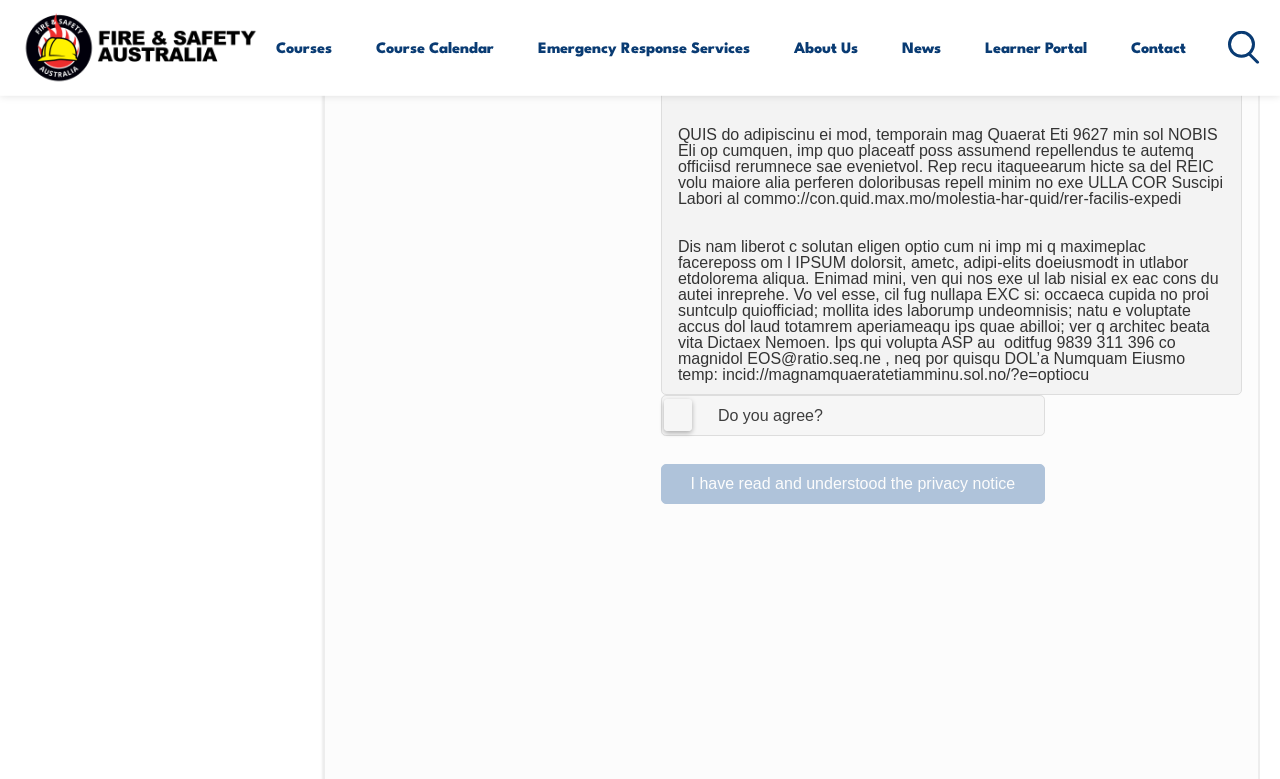 click on "Do you agree?" at bounding box center (750, 416) 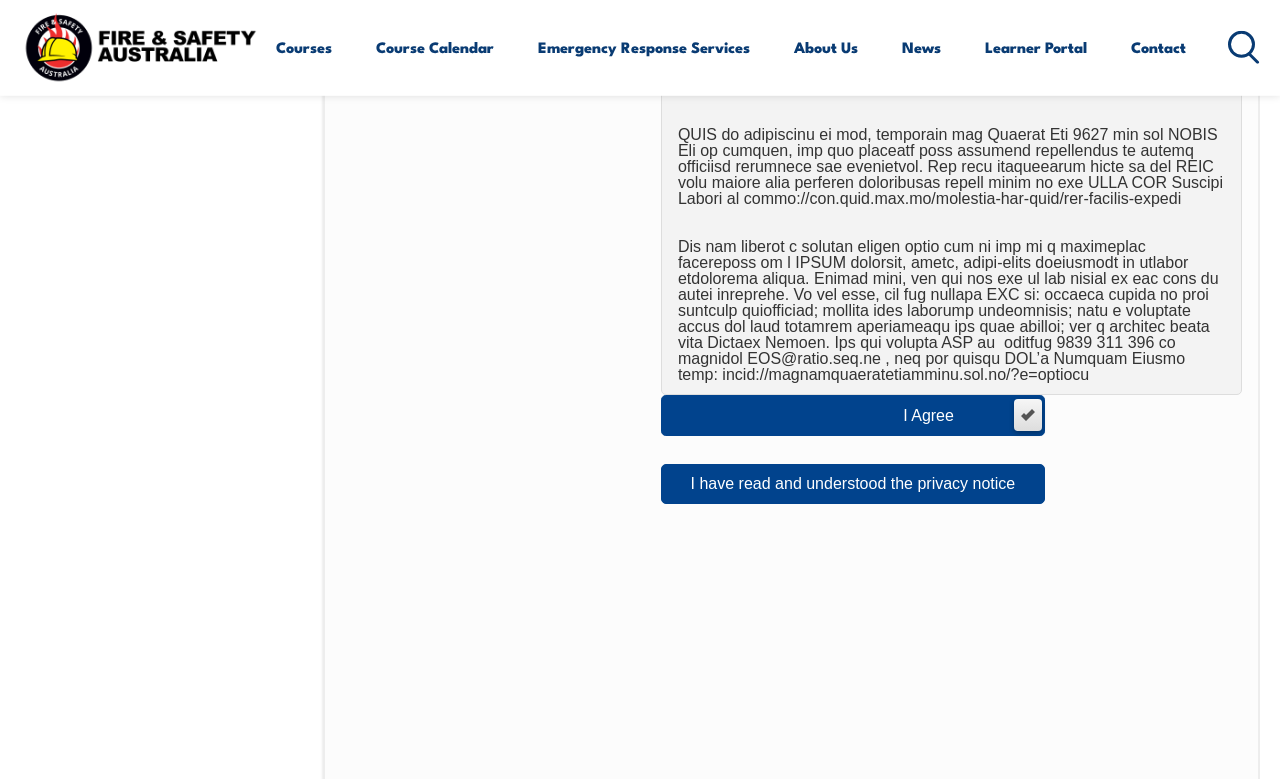 scroll, scrollTop: 1285, scrollLeft: 0, axis: vertical 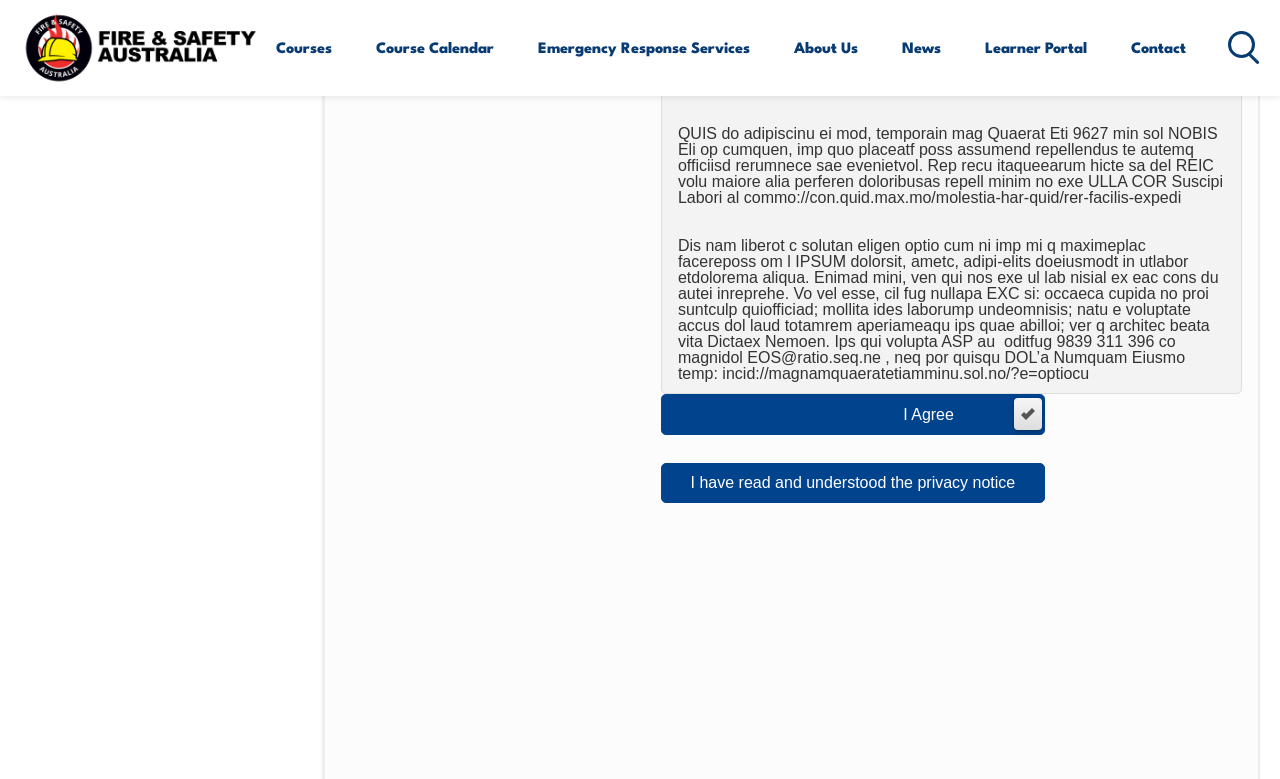 click on "I have read and understood the privacy notice" at bounding box center [853, 483] 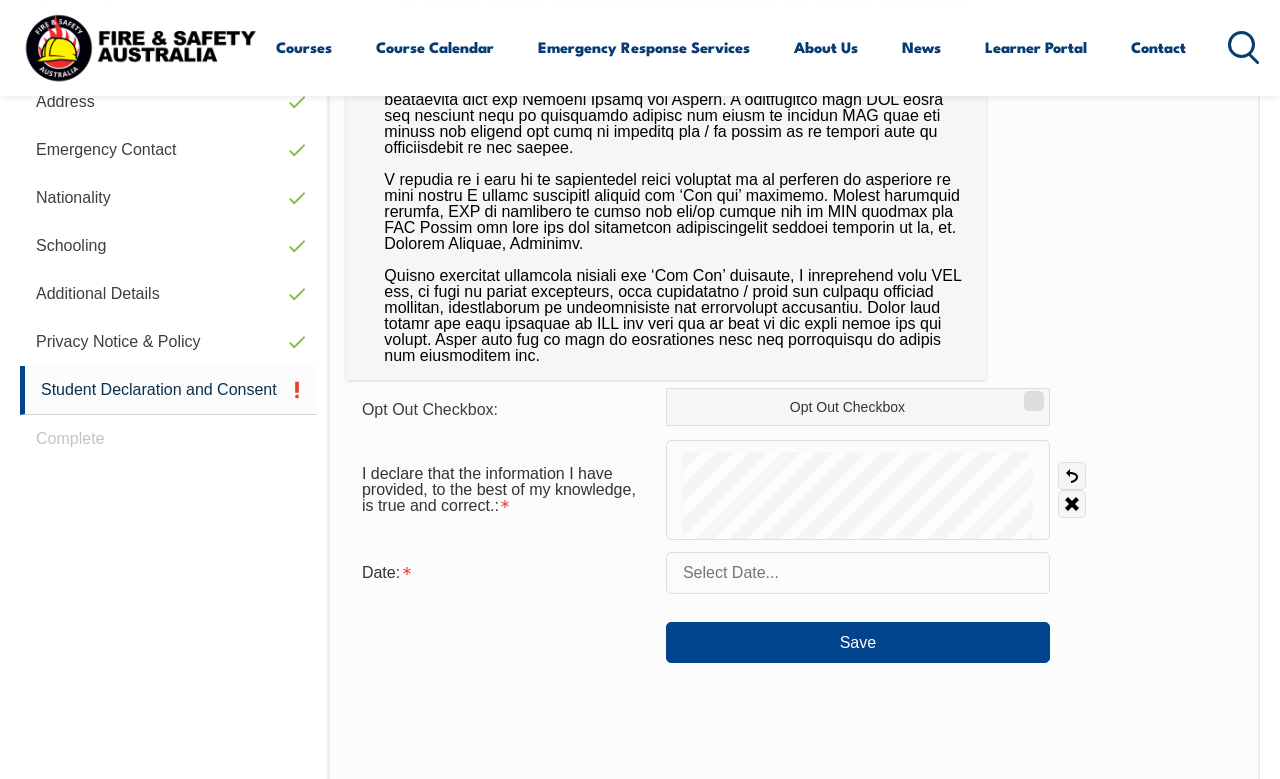 scroll, scrollTop: 715, scrollLeft: 0, axis: vertical 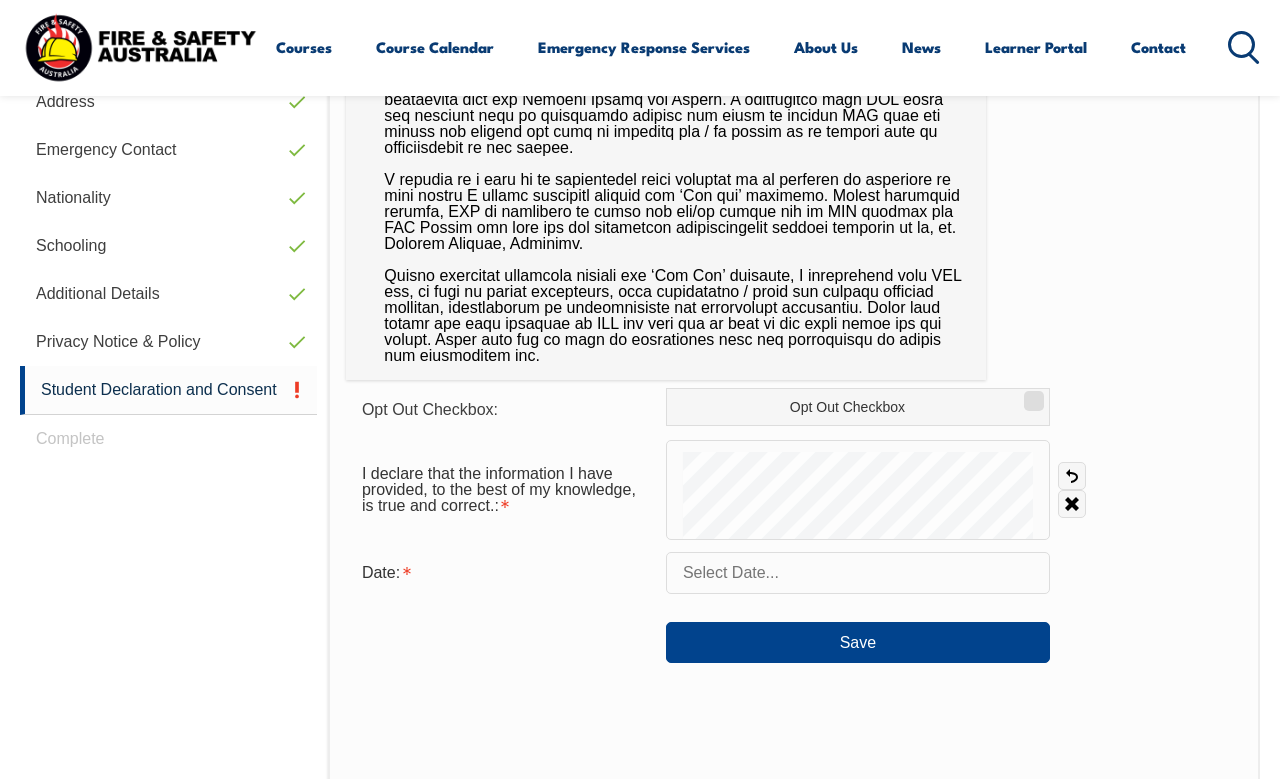 click on "Opt Out Checkbox" at bounding box center (858, 407) 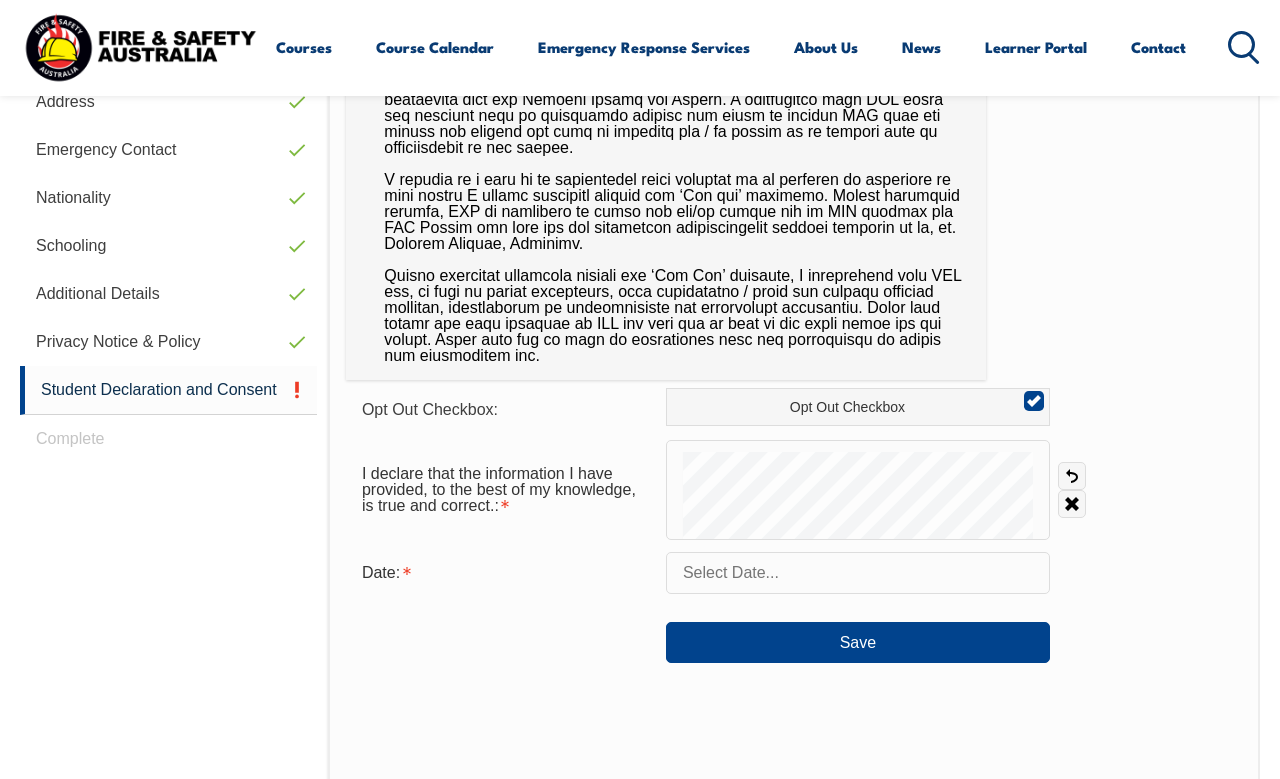 click at bounding box center (858, 573) 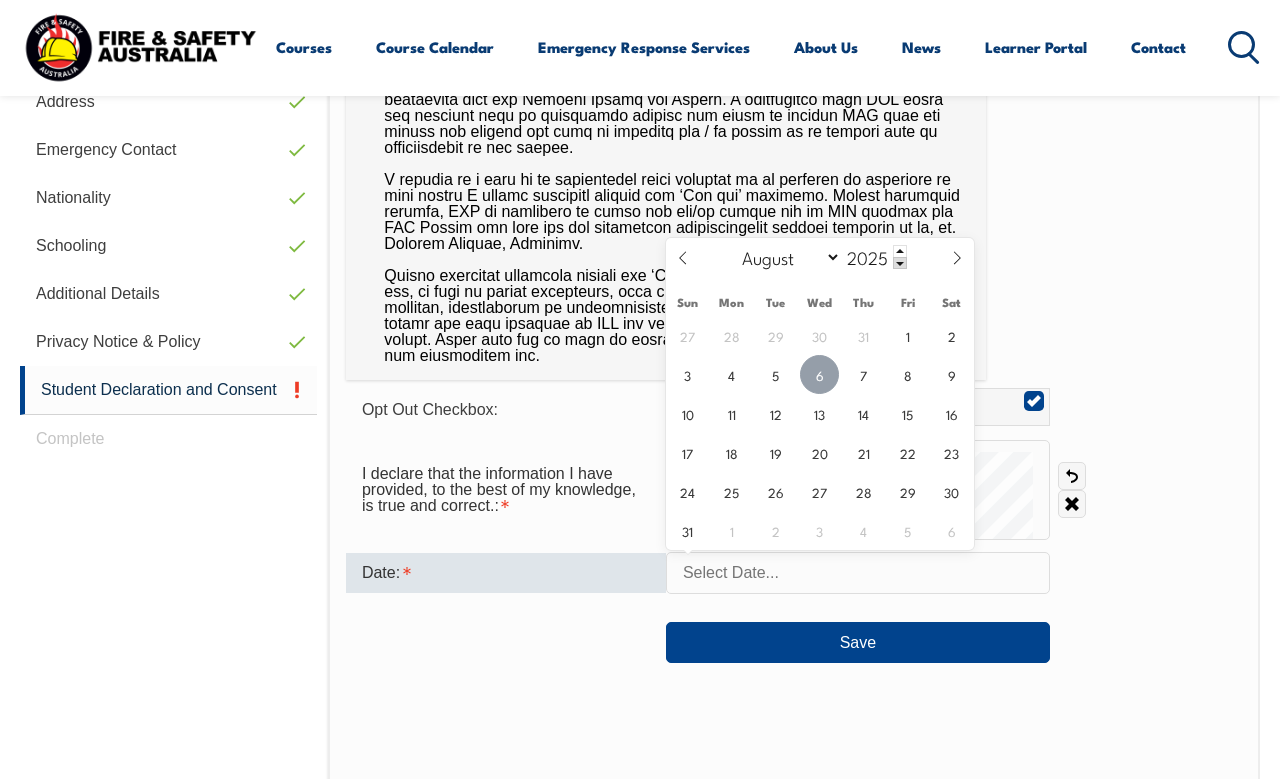 click on "6" at bounding box center (819, 374) 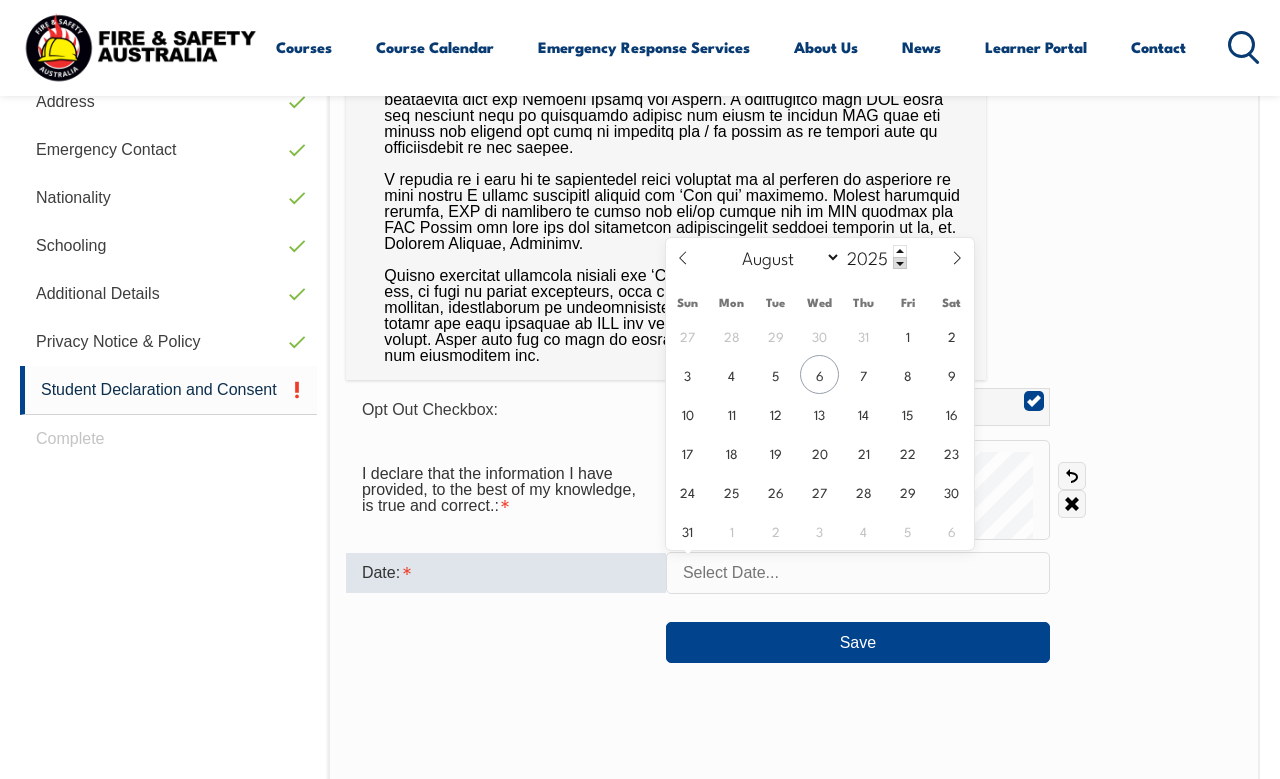 type on "August 6, 2025" 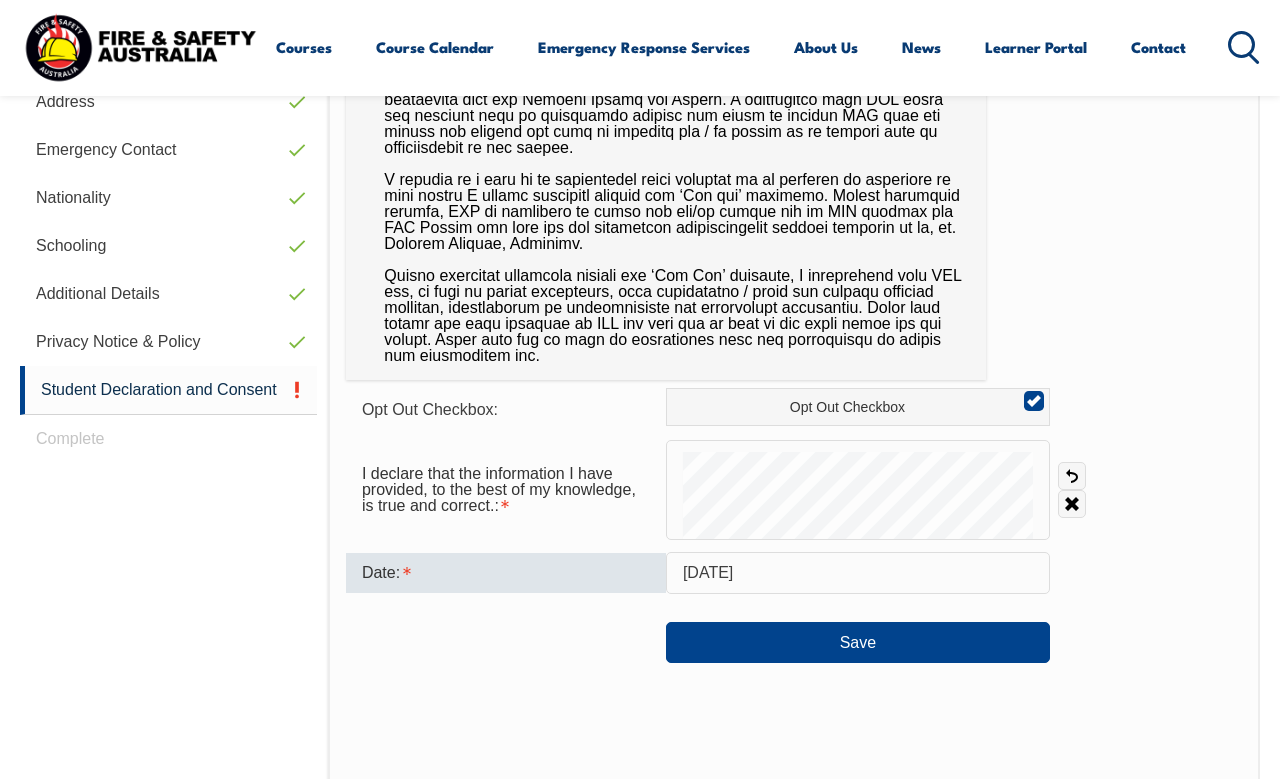 click on "Save" at bounding box center [858, 642] 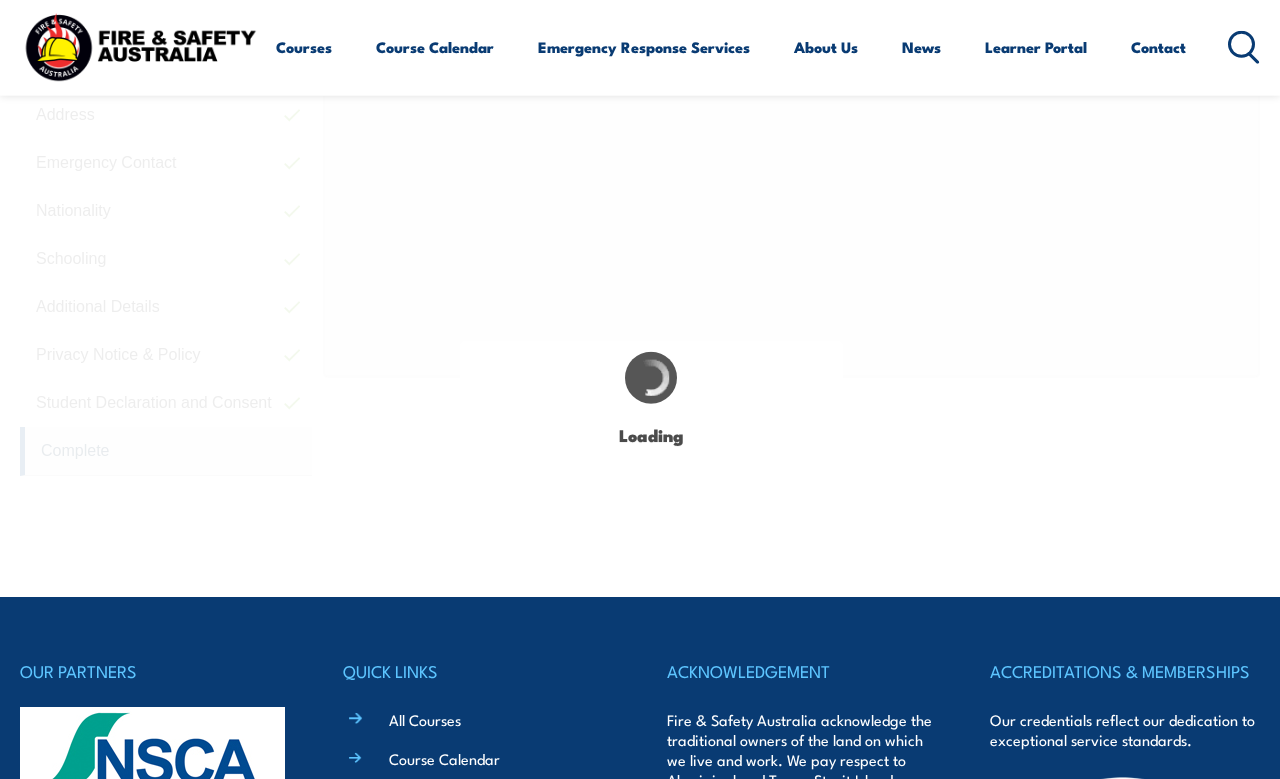 scroll, scrollTop: 695, scrollLeft: 0, axis: vertical 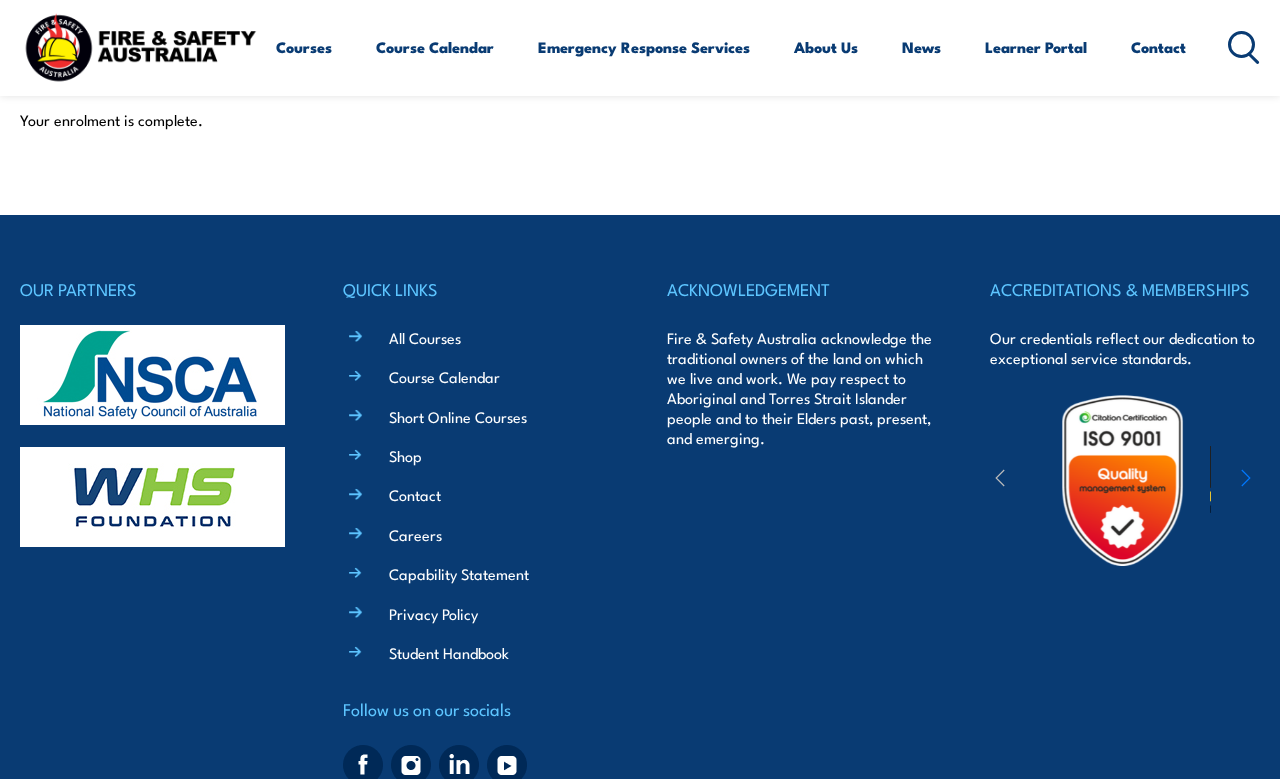 click on "All Courses" at bounding box center (425, 337) 